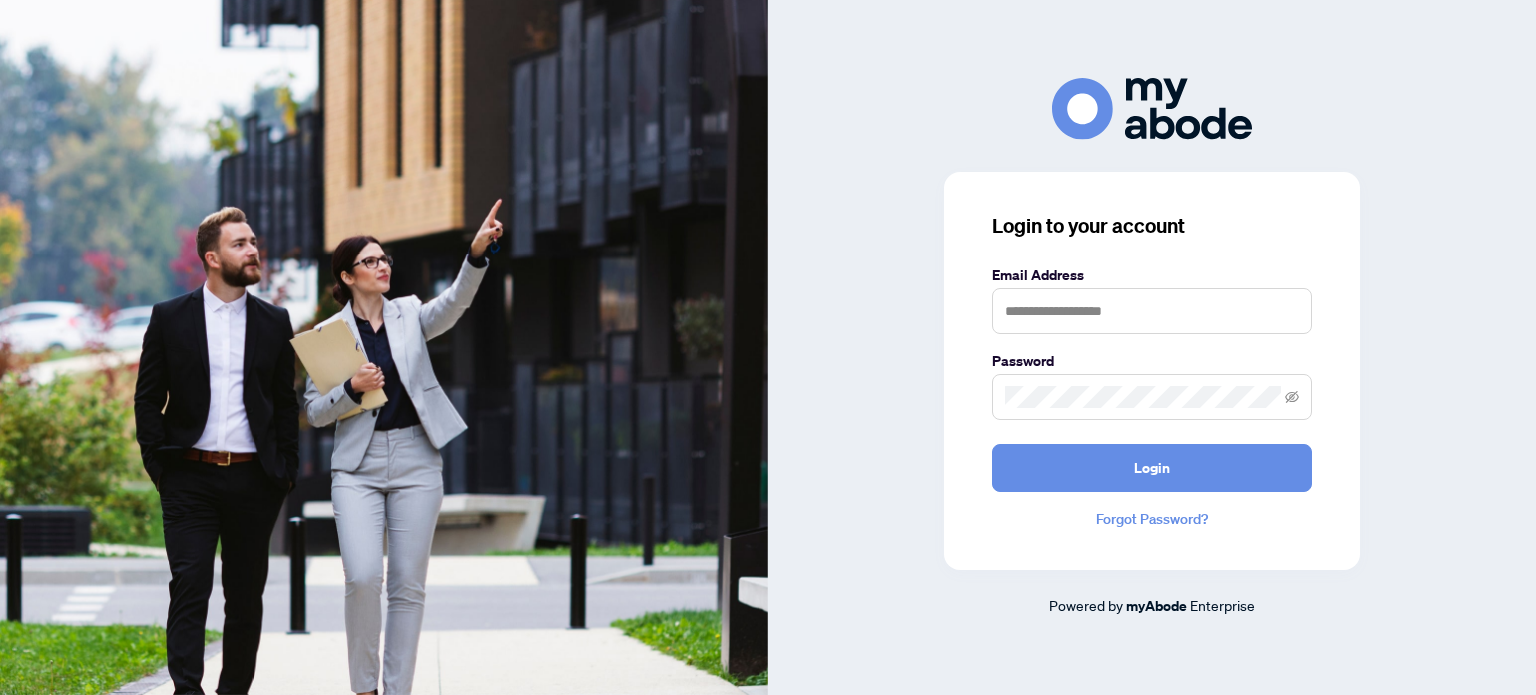 scroll, scrollTop: 0, scrollLeft: 0, axis: both 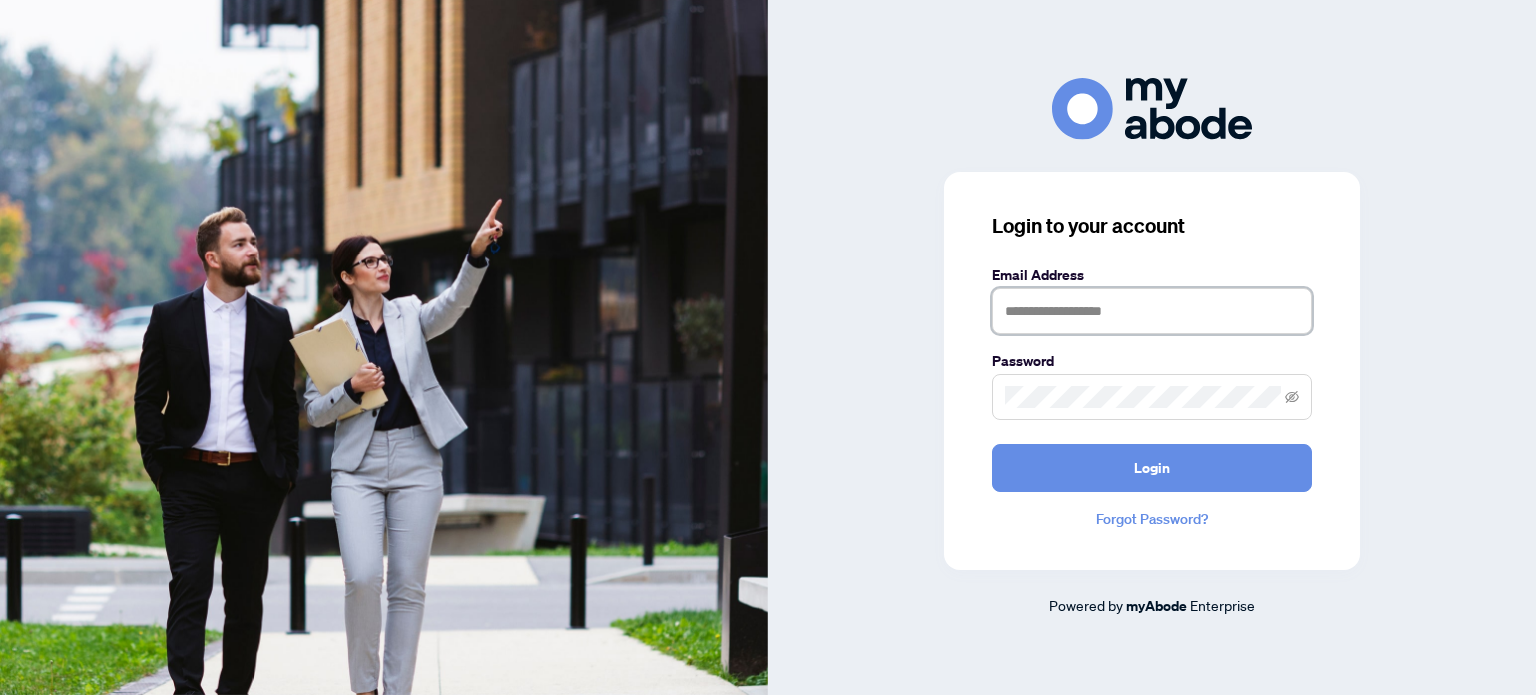 click at bounding box center [1152, 311] 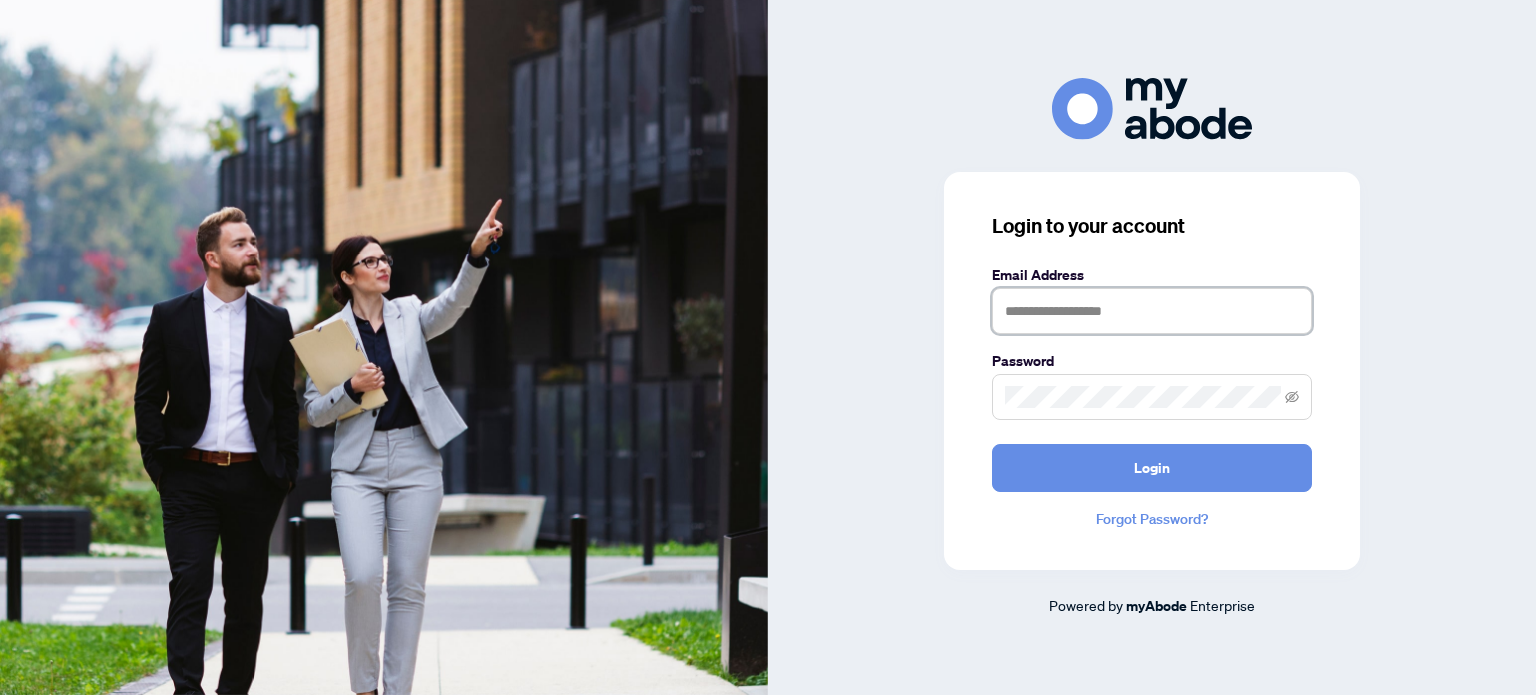 type on "**********" 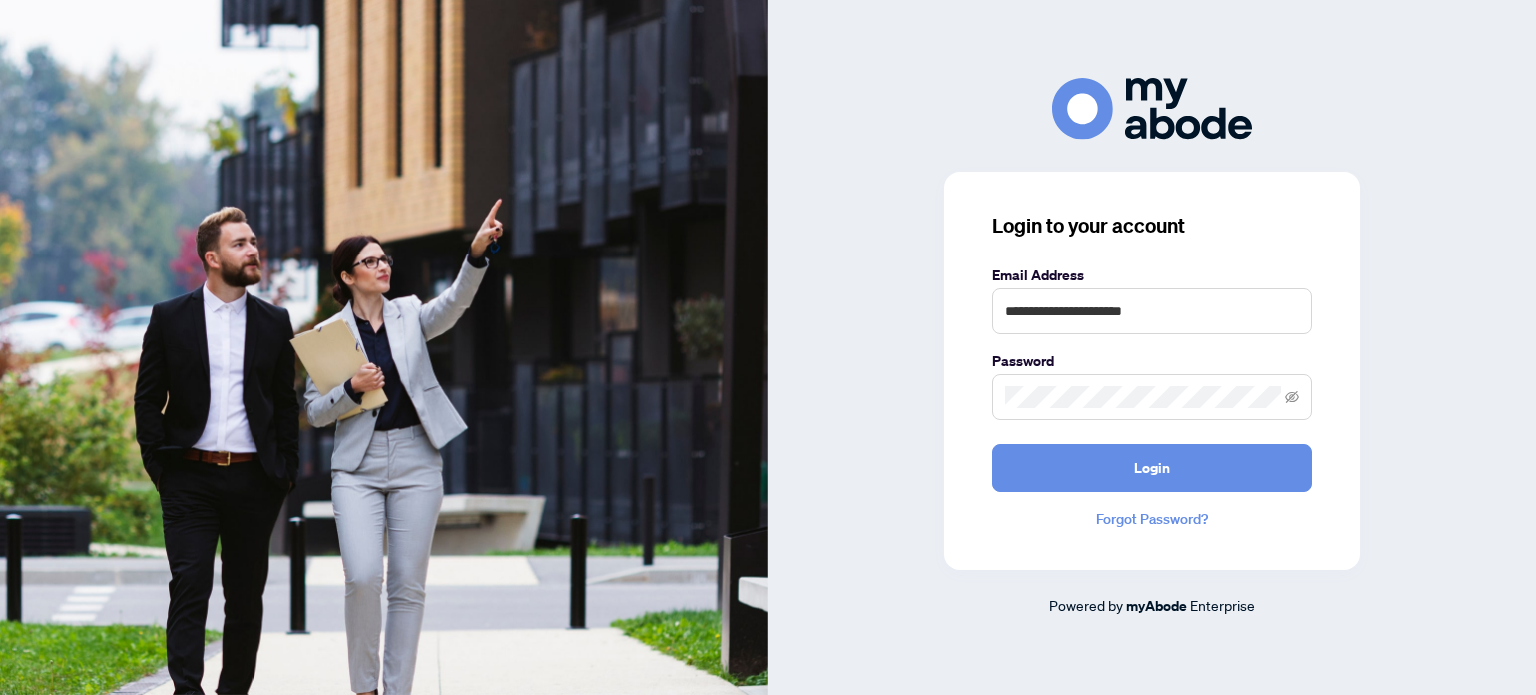 click at bounding box center (1152, 397) 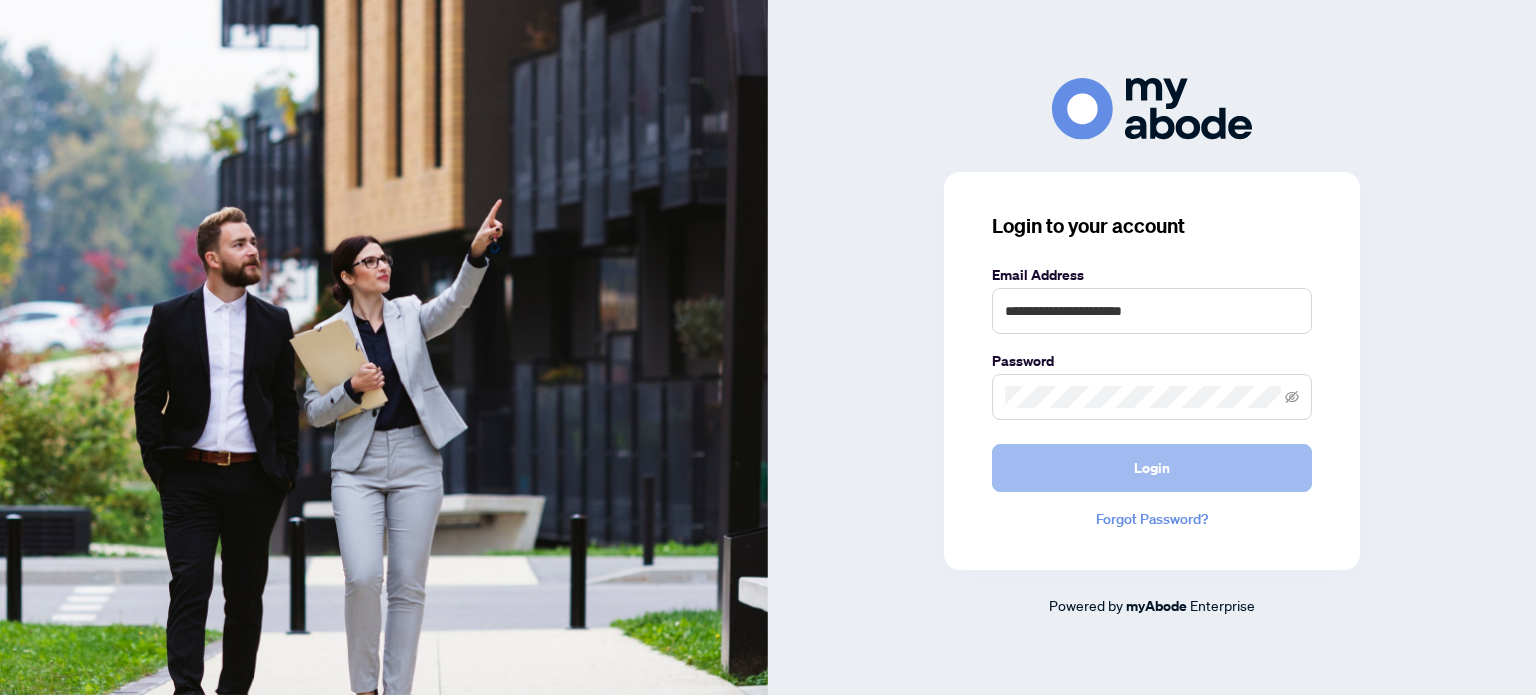 click on "Login" at bounding box center (1152, 468) 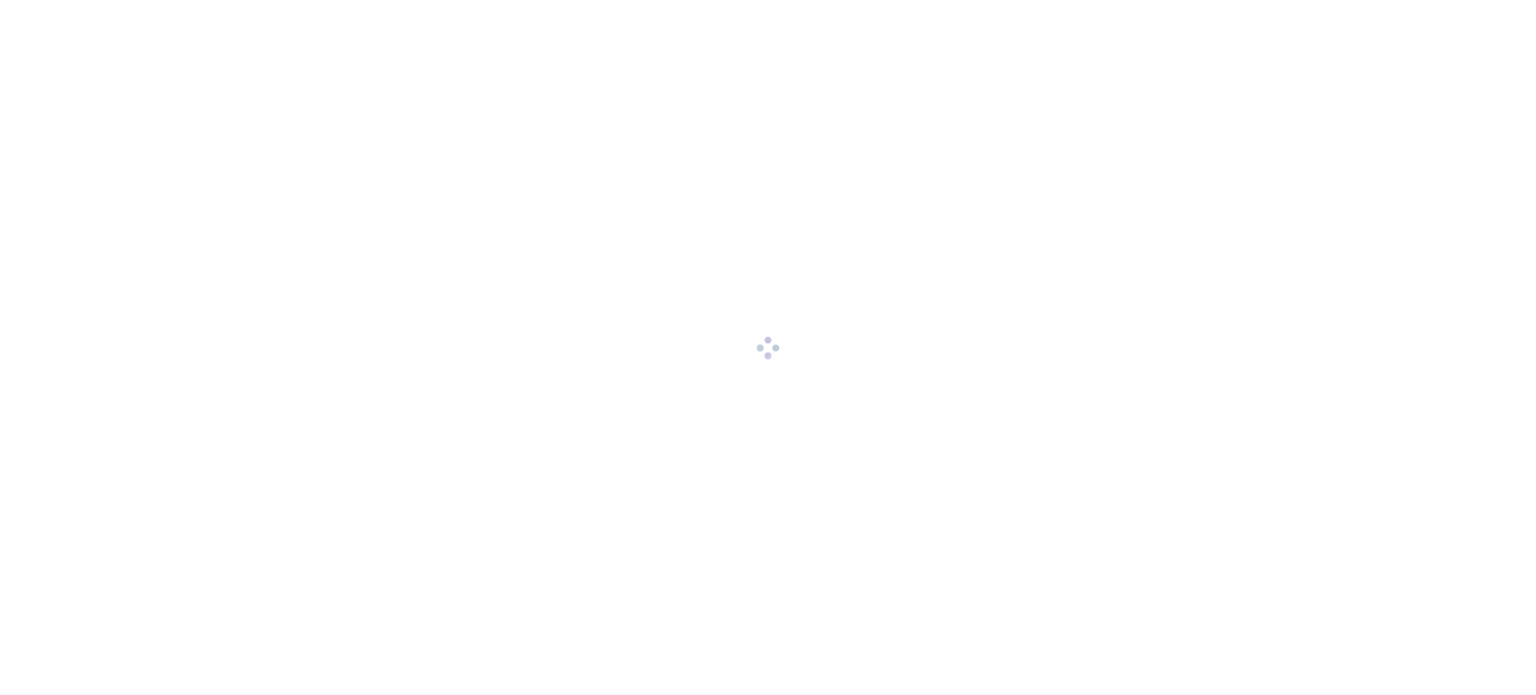 scroll, scrollTop: 0, scrollLeft: 0, axis: both 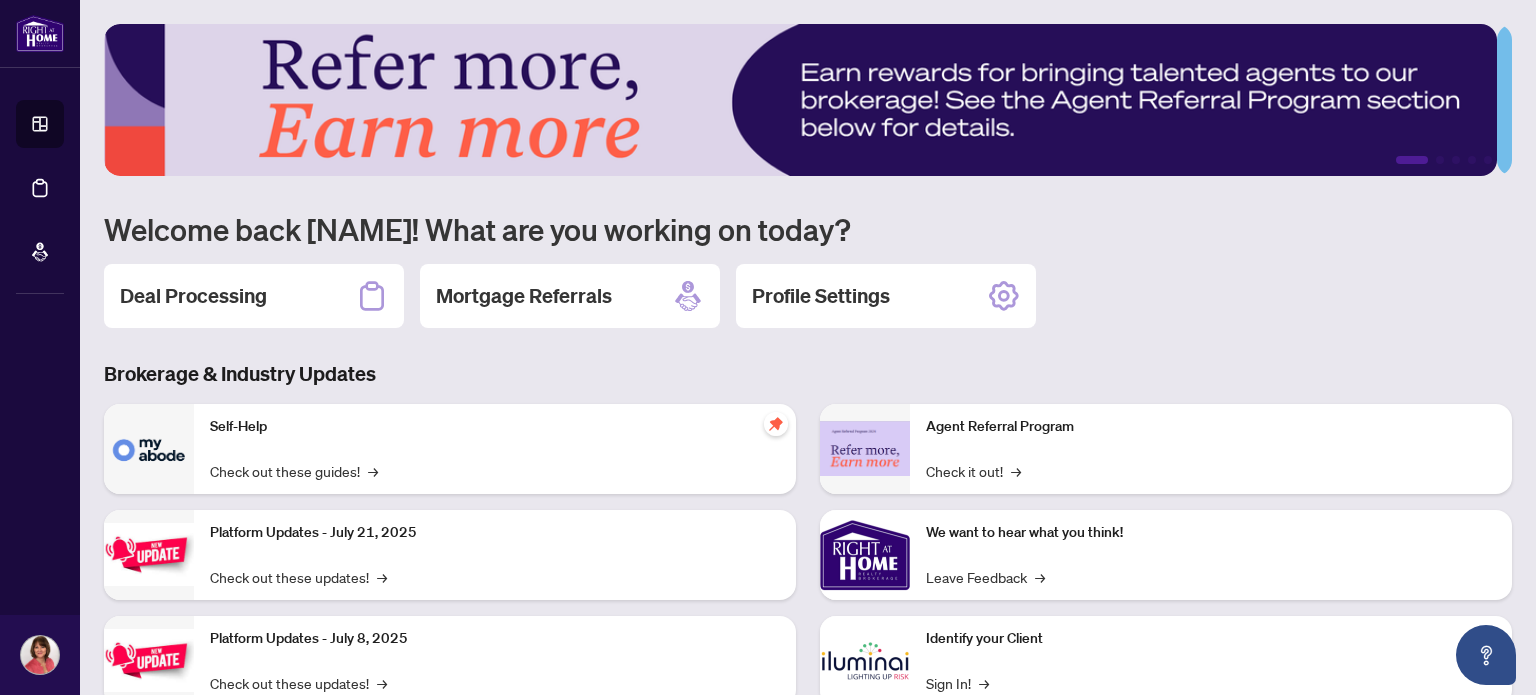 click on "Deal Processing" at bounding box center [193, 296] 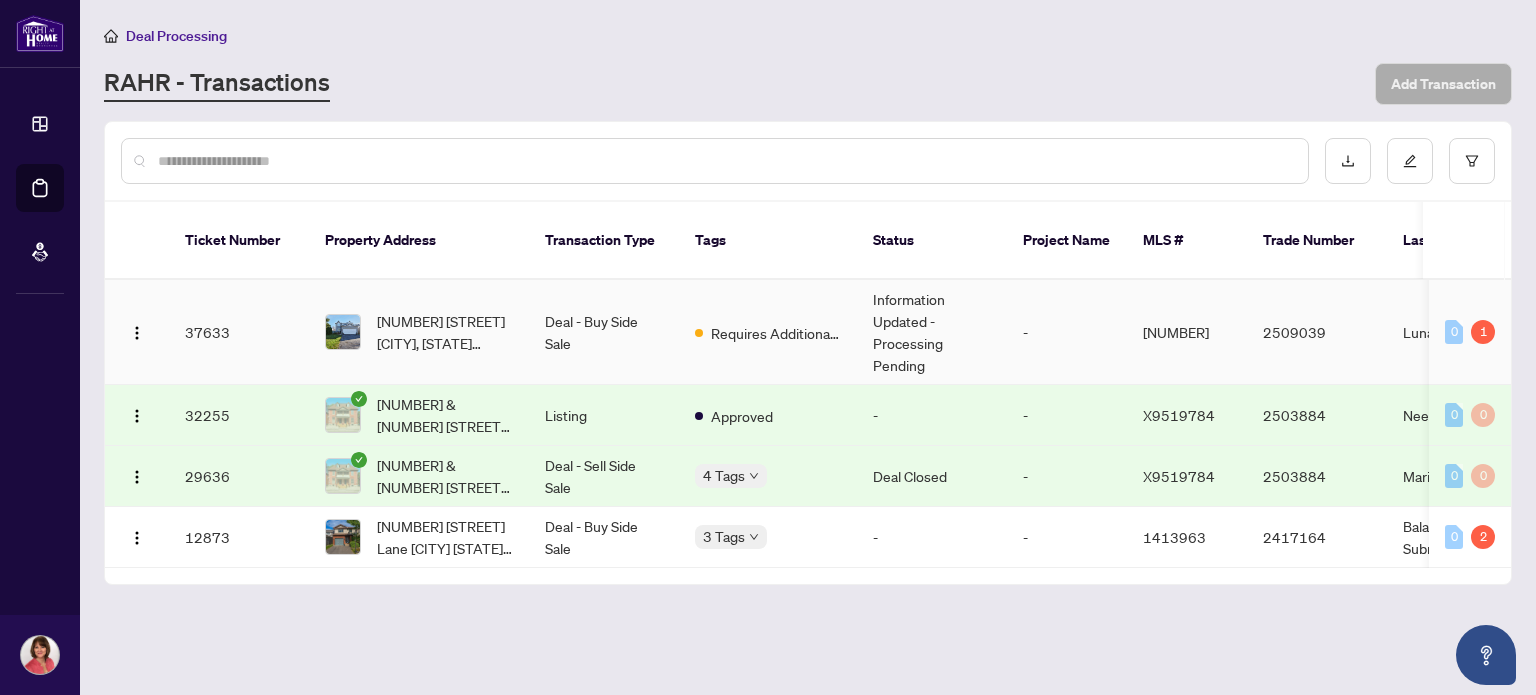 click on "[NUMBER] [STREET] [CITY], [STATE] [POSTAL CODE], [COUNTRY]" at bounding box center (445, 332) 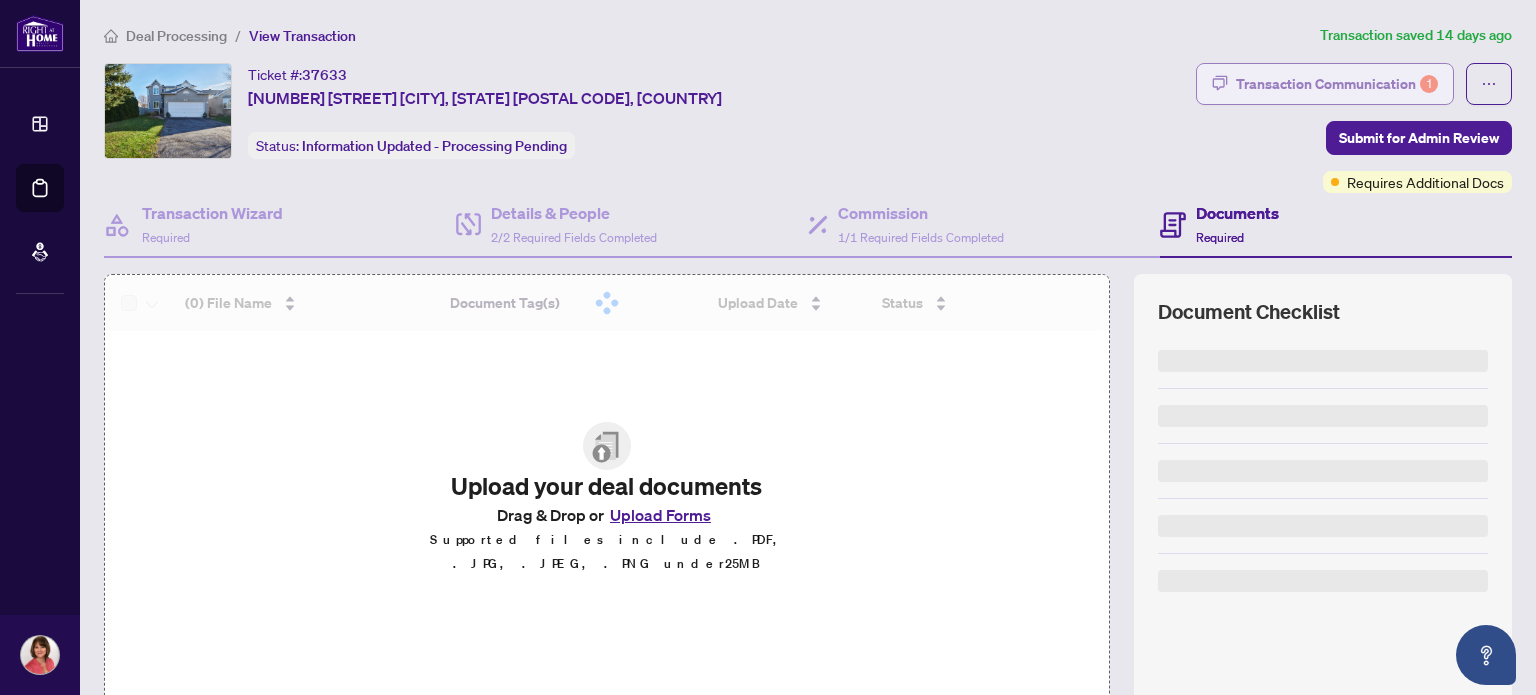 click on "Transaction Communication 1" at bounding box center (1337, 84) 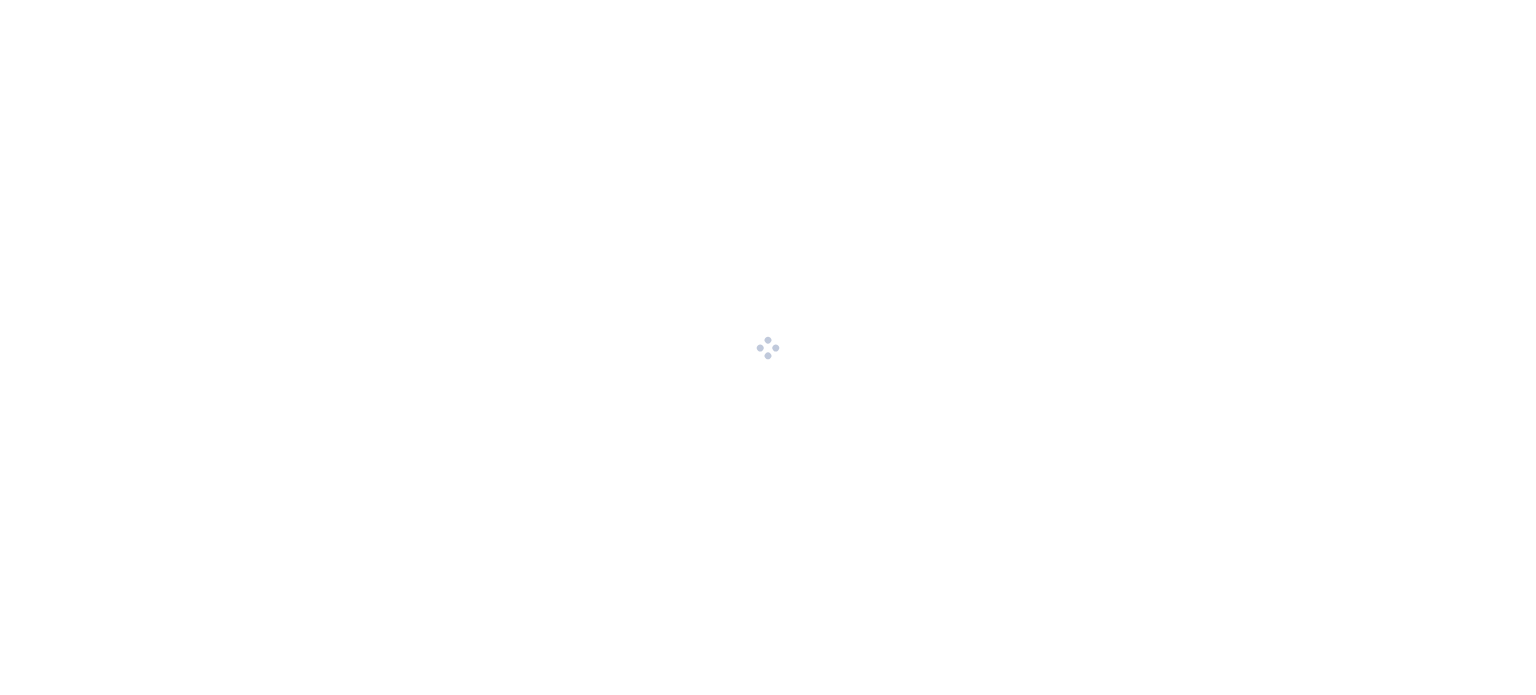 scroll, scrollTop: 0, scrollLeft: 0, axis: both 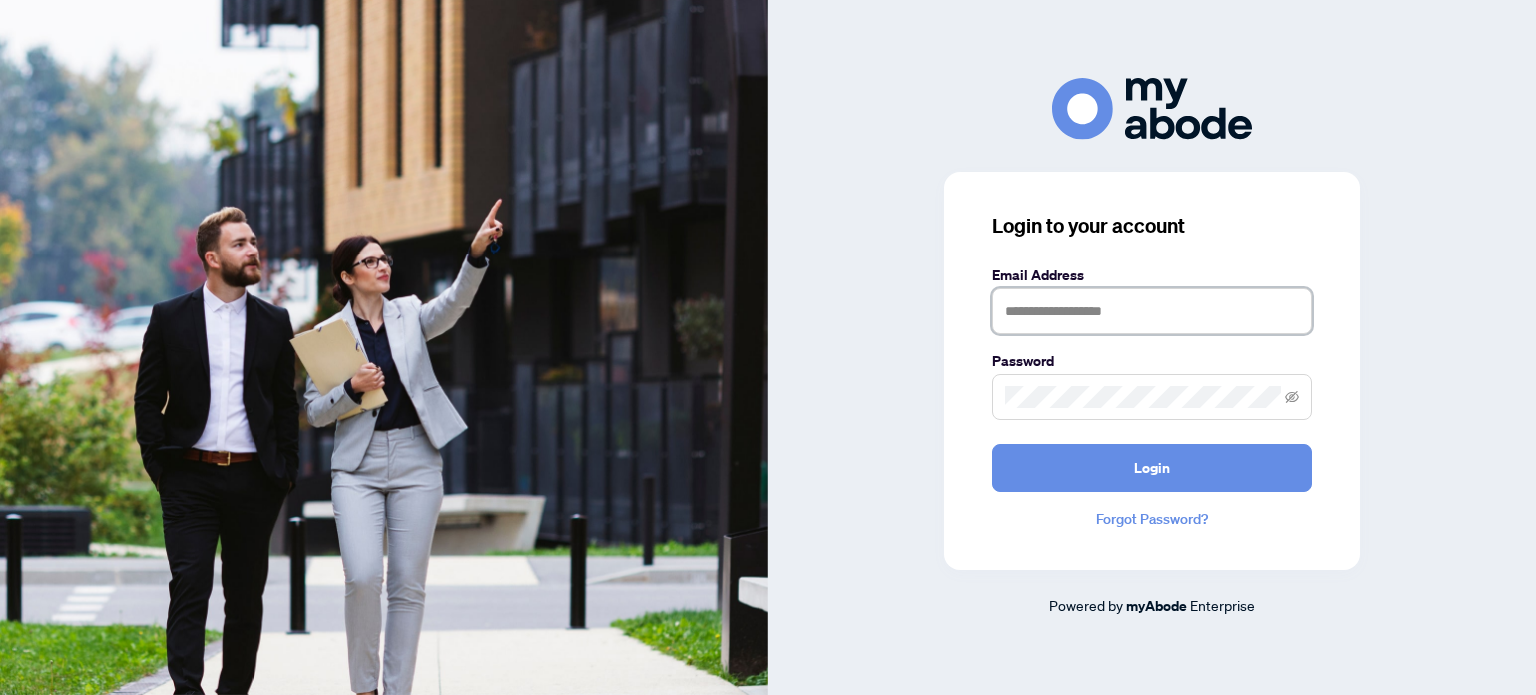 click at bounding box center [1152, 311] 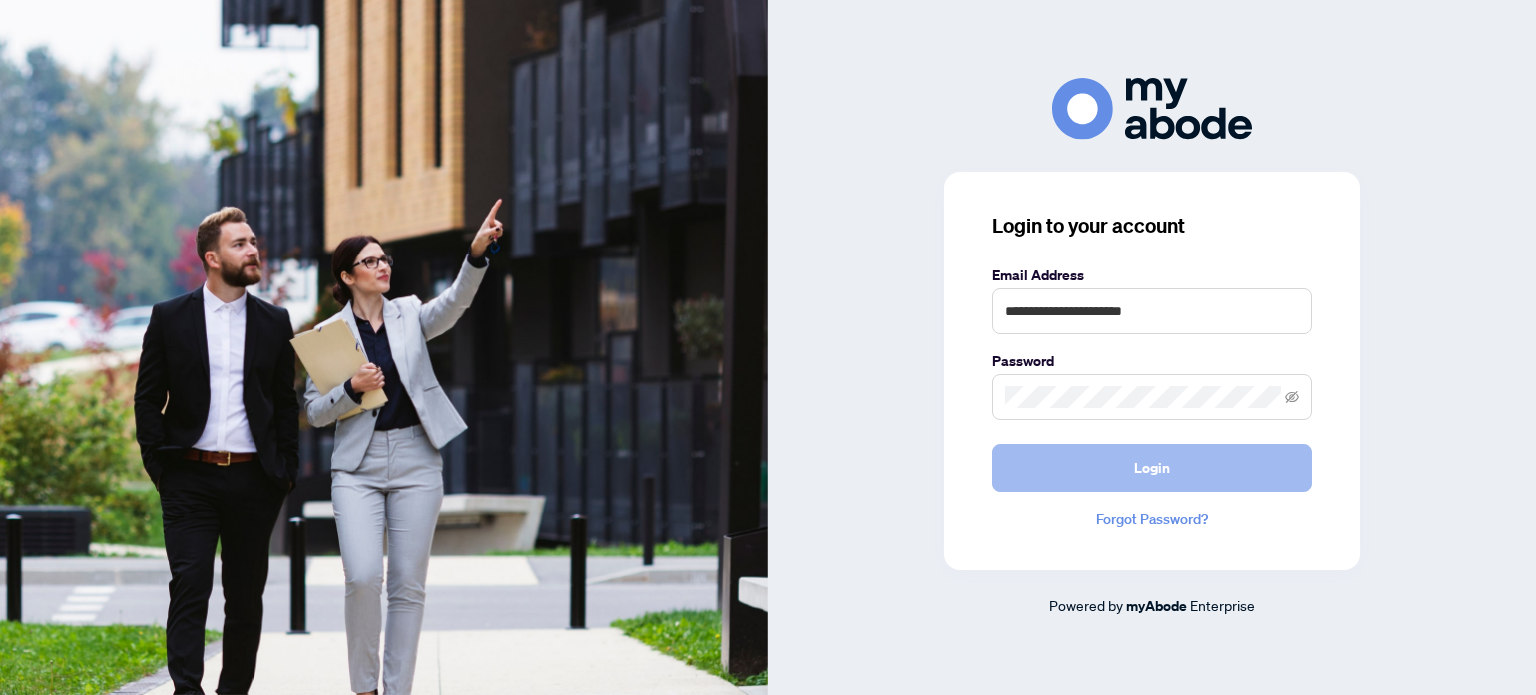 click on "Login" at bounding box center [1152, 468] 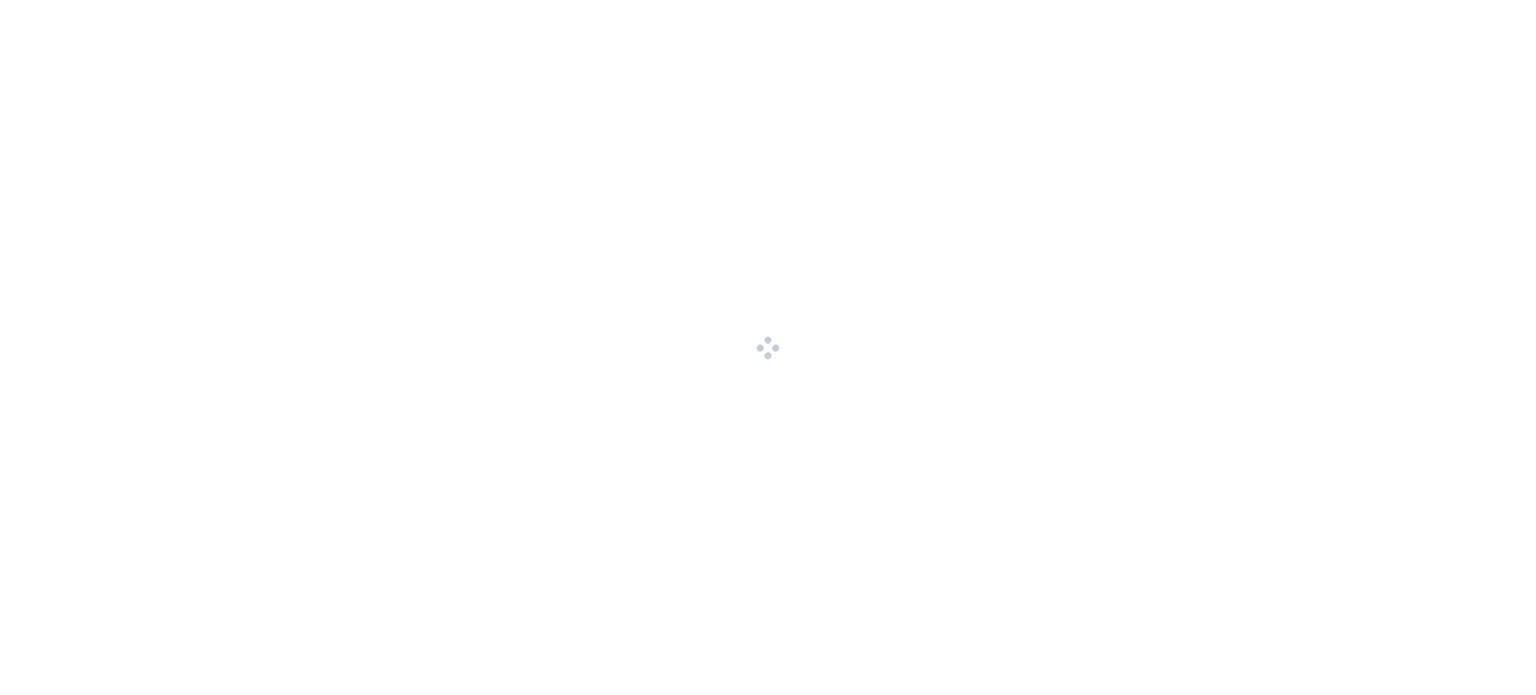scroll, scrollTop: 0, scrollLeft: 0, axis: both 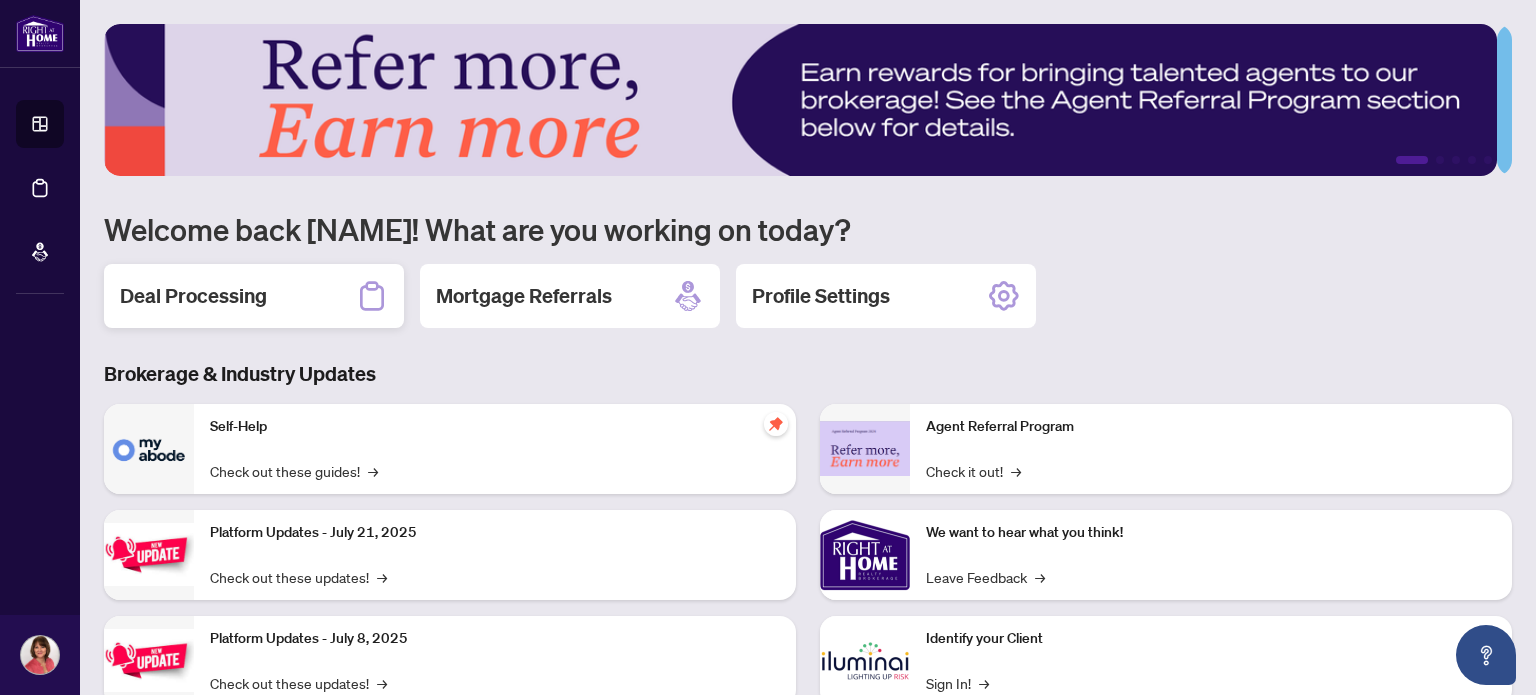 click on "Deal Processing" at bounding box center (193, 296) 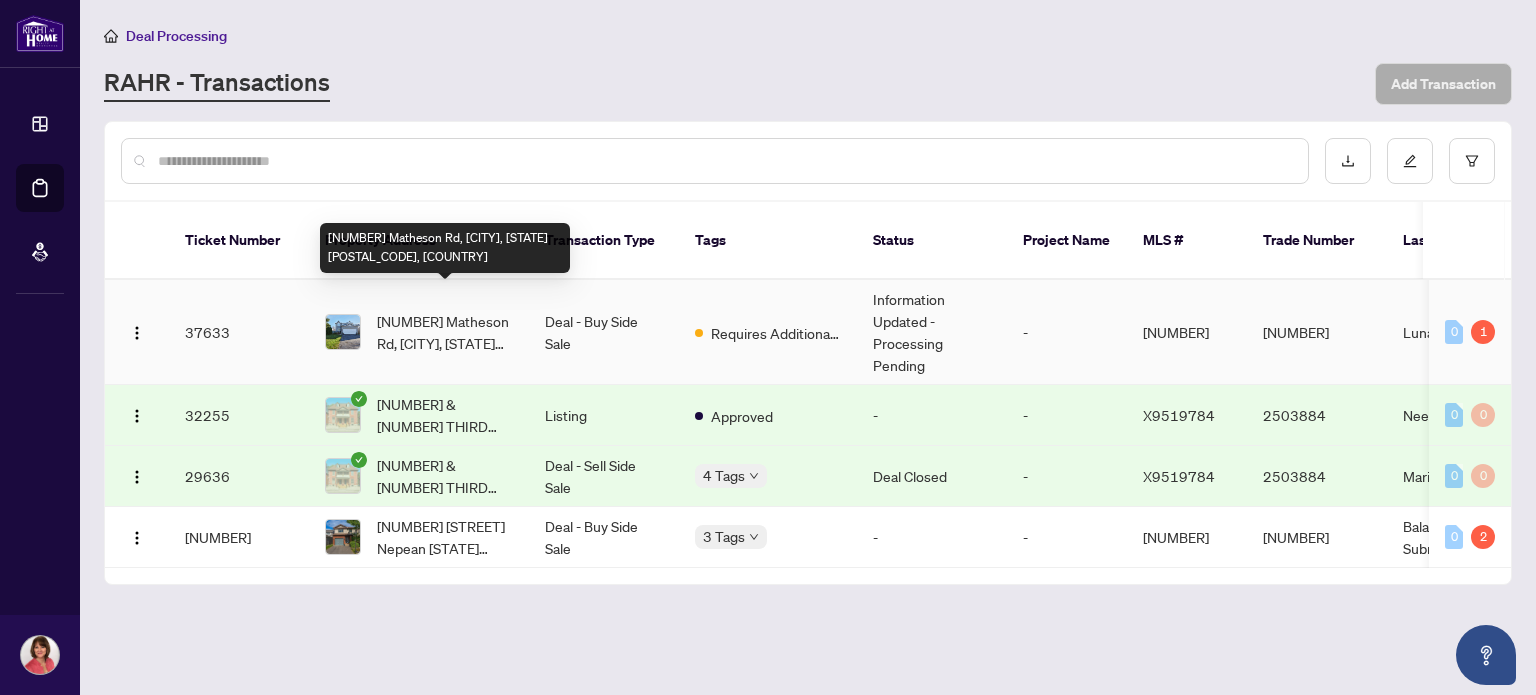 click on "[NUMBER] [STREET] [CITY], [STATE] [POSTAL CODE], [COUNTRY]" at bounding box center (445, 332) 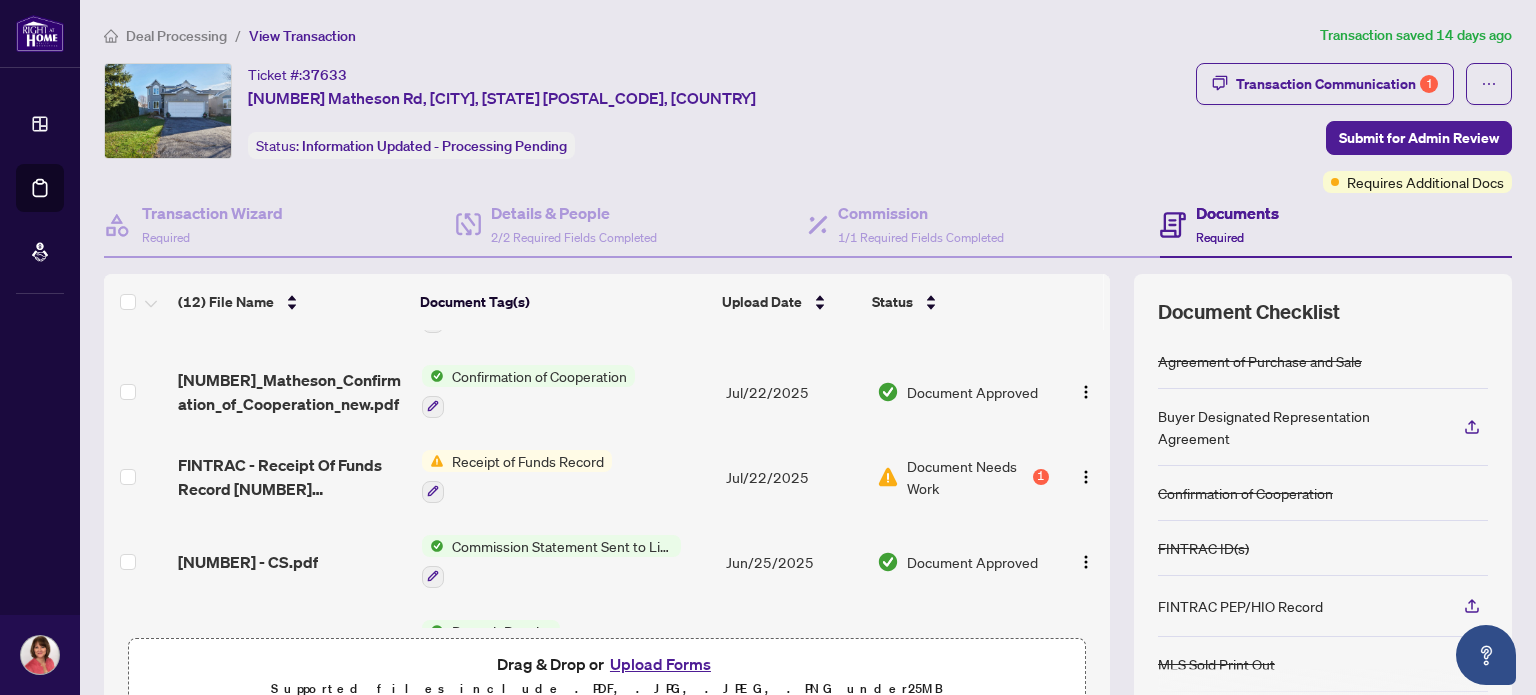 scroll, scrollTop: 100, scrollLeft: 0, axis: vertical 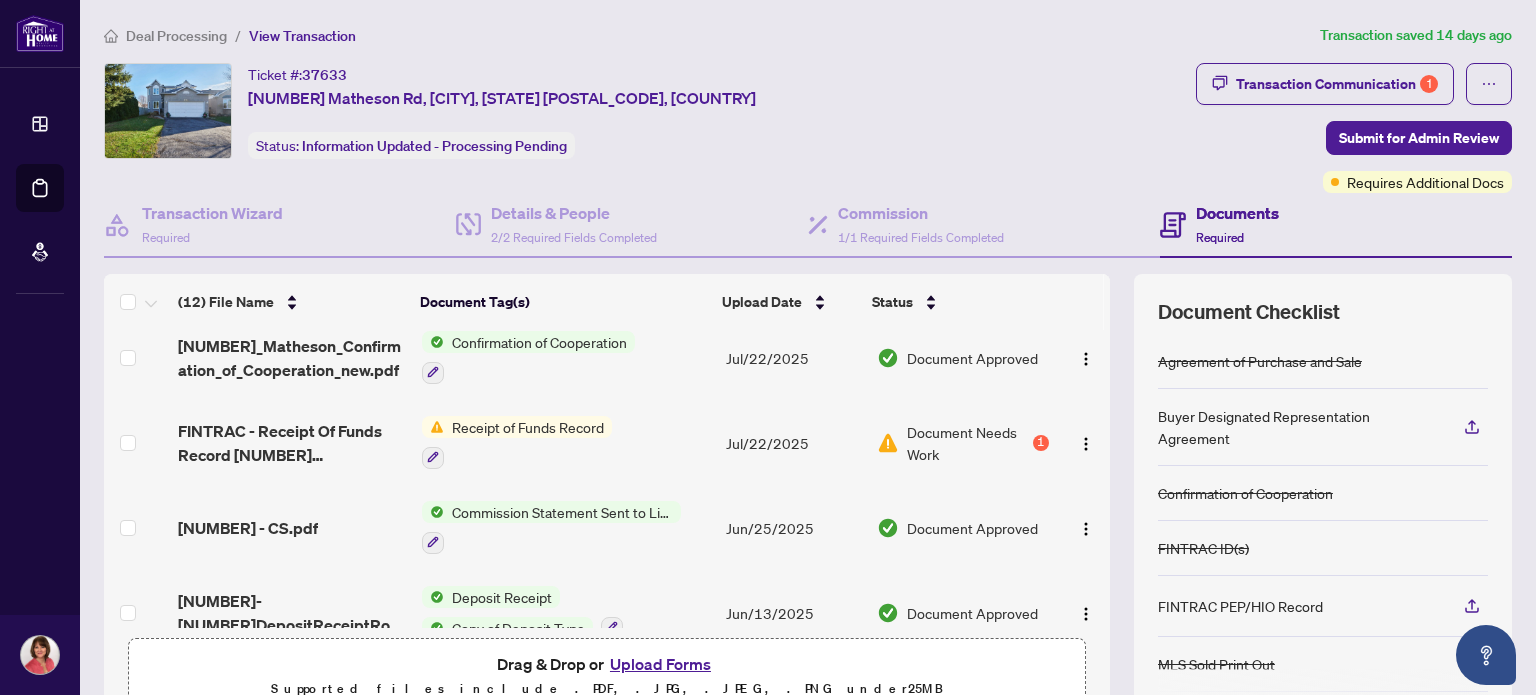 click on "Upload Forms" at bounding box center (660, 664) 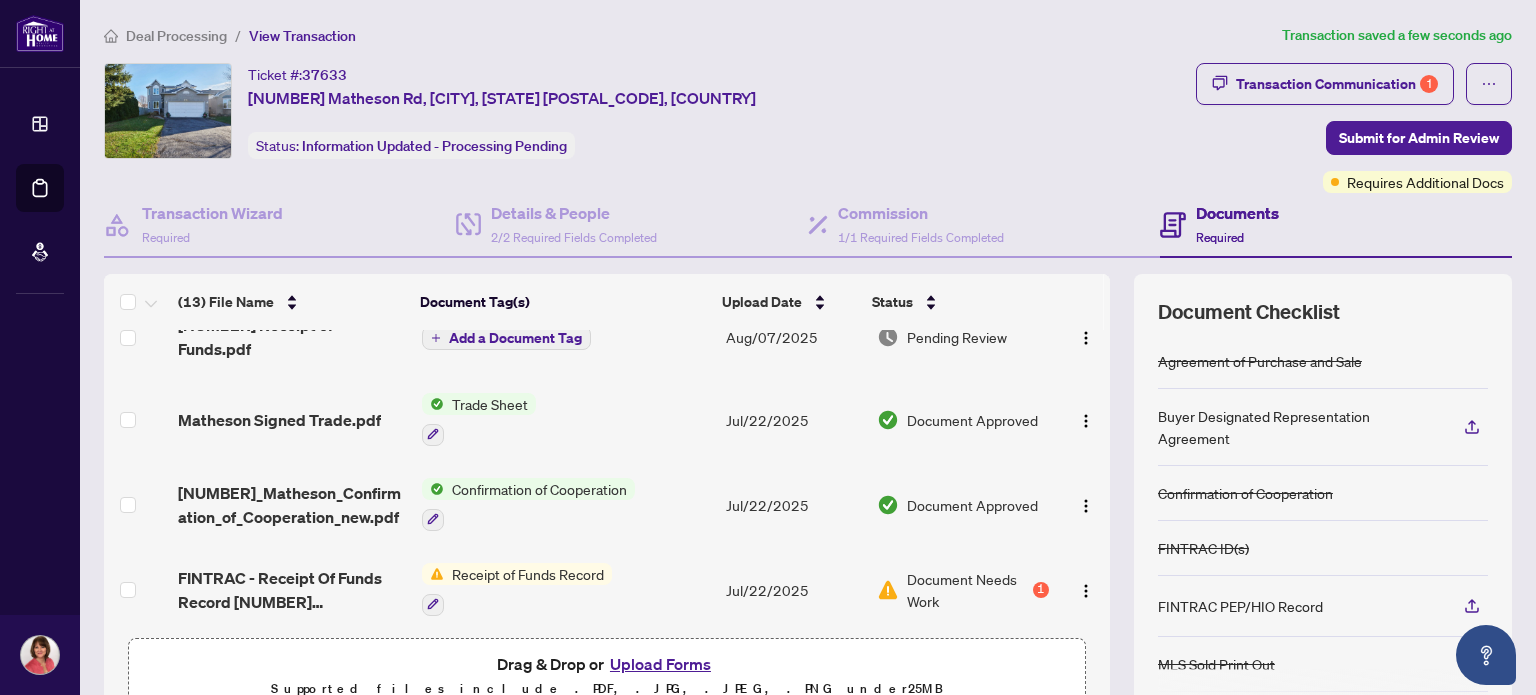 scroll, scrollTop: 0, scrollLeft: 0, axis: both 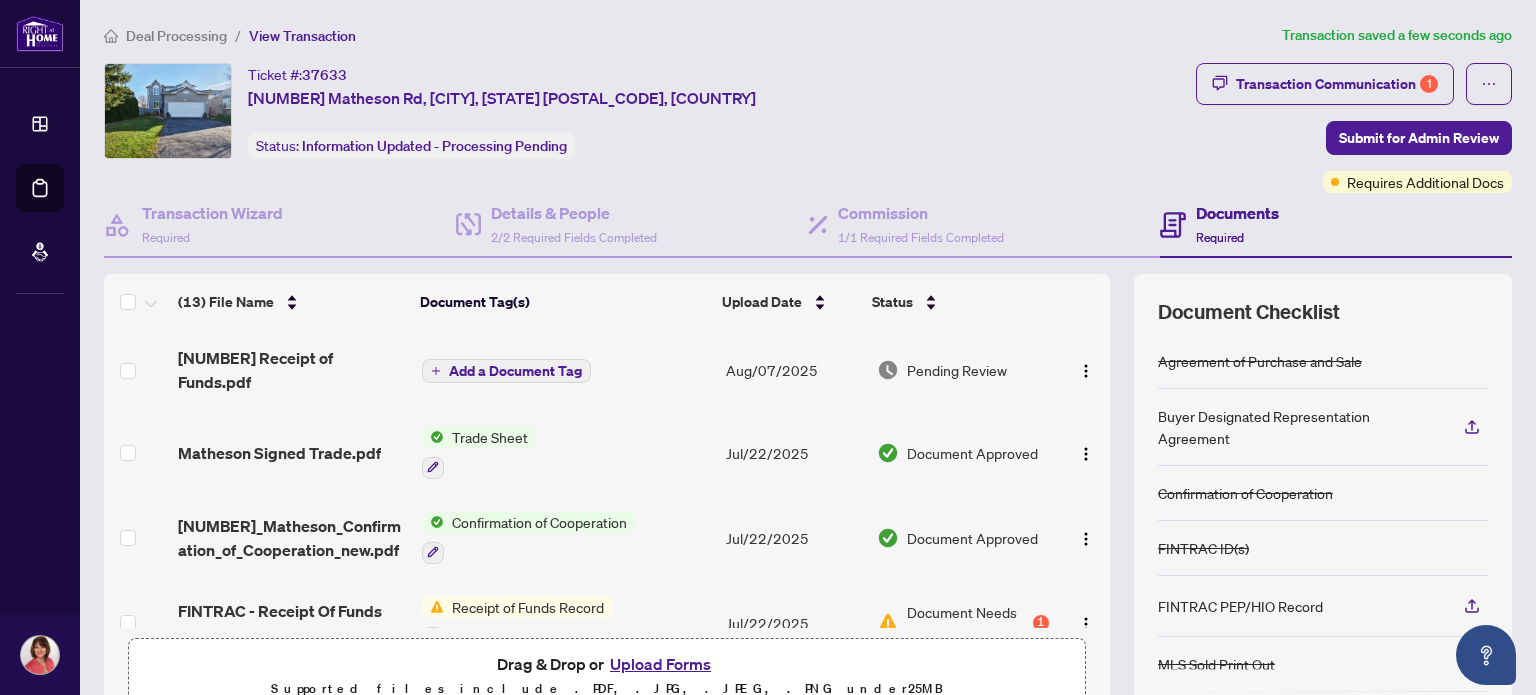 click on "Add a Document Tag" at bounding box center [515, 371] 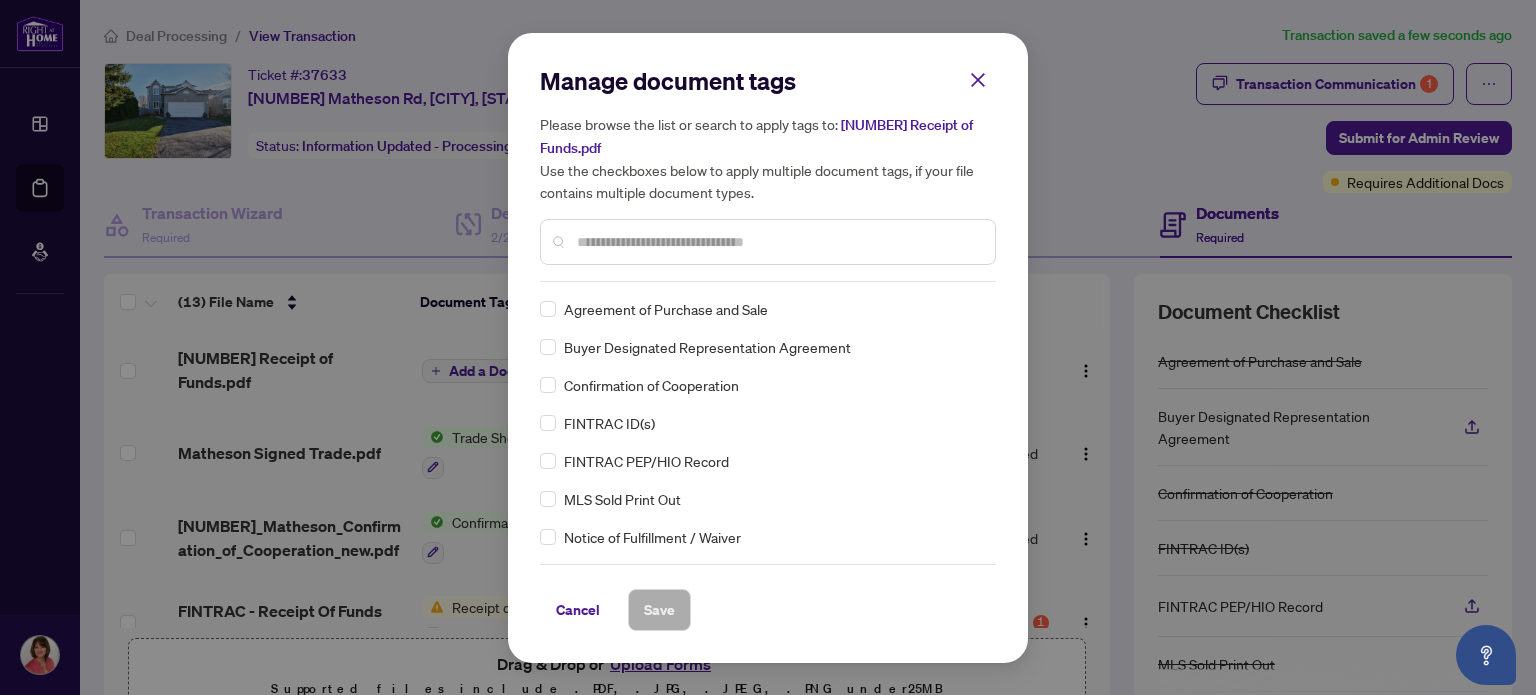 scroll, scrollTop: 100, scrollLeft: 0, axis: vertical 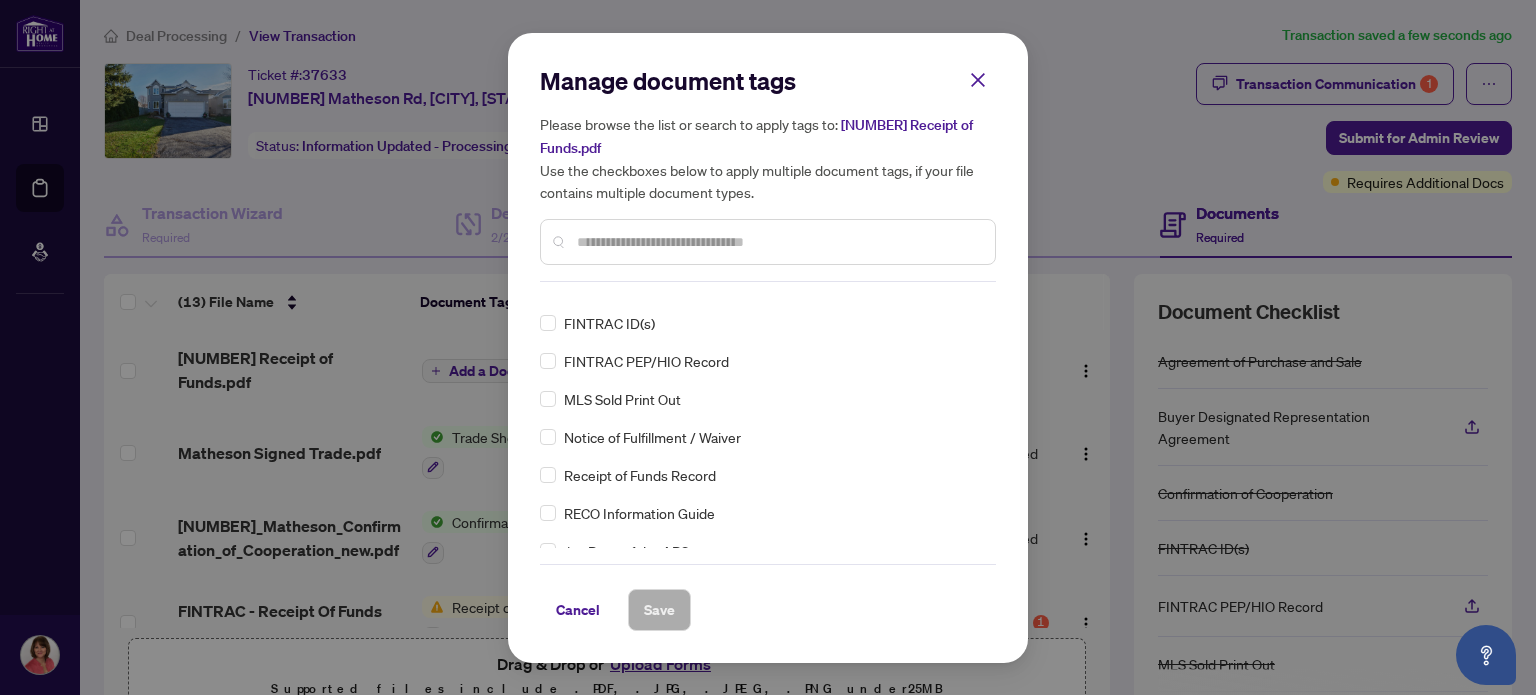 click on "Receipt of Funds Record" at bounding box center [640, 475] 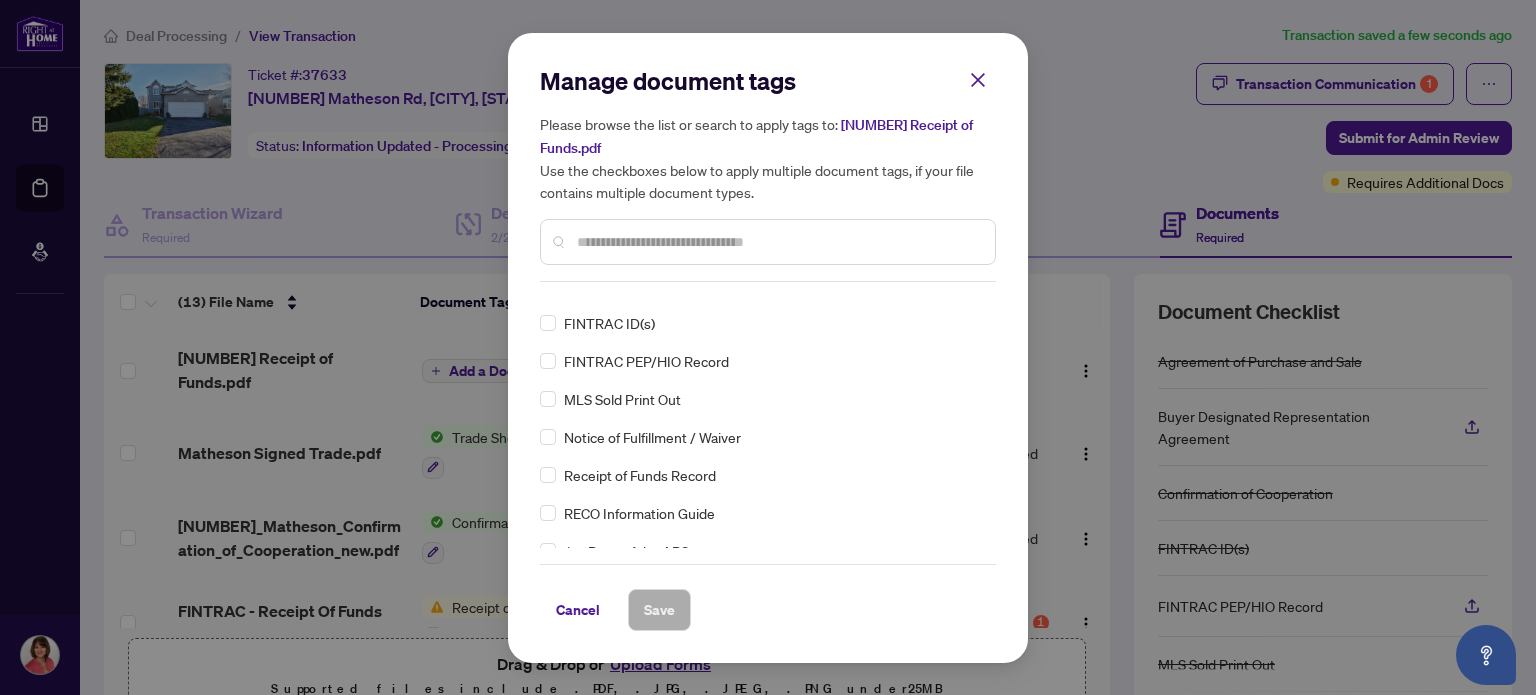 click on "Receipt of Funds Record" at bounding box center (640, 475) 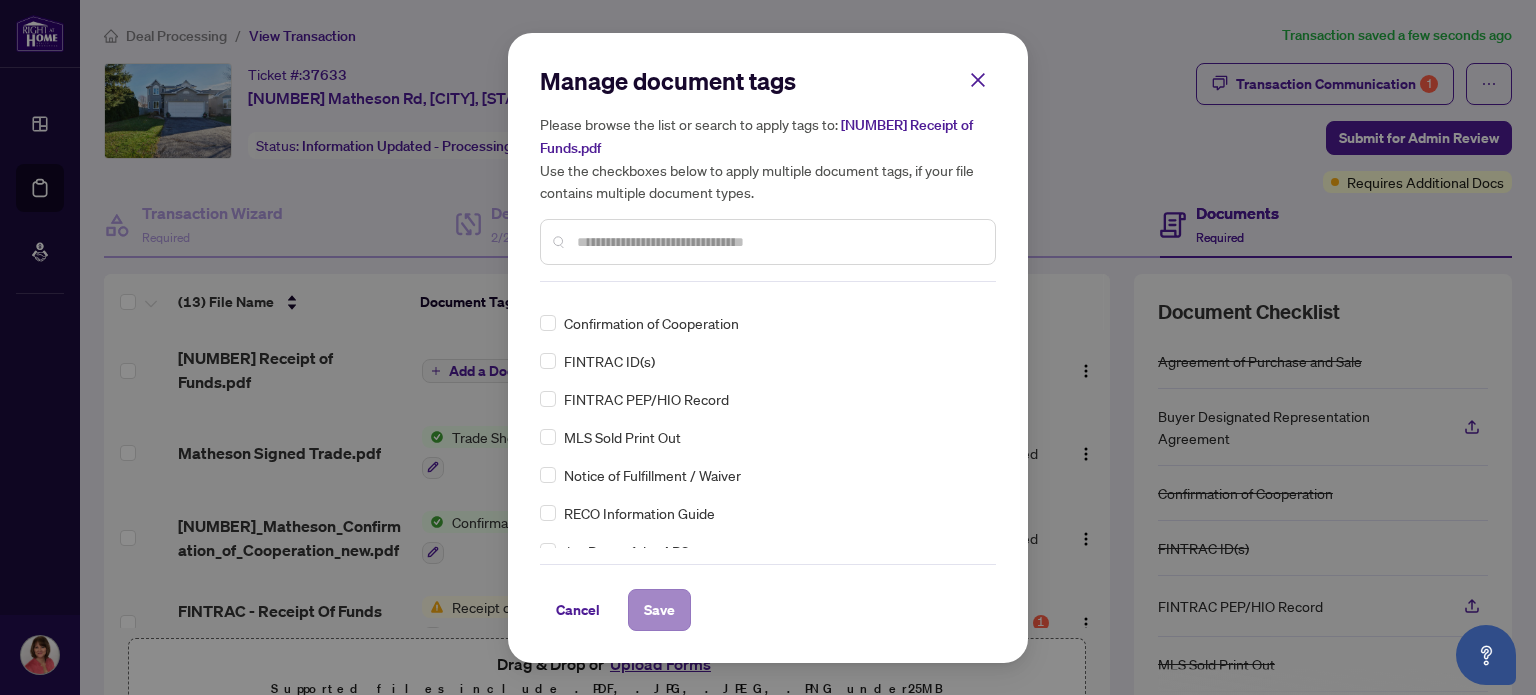 scroll, scrollTop: 0, scrollLeft: 0, axis: both 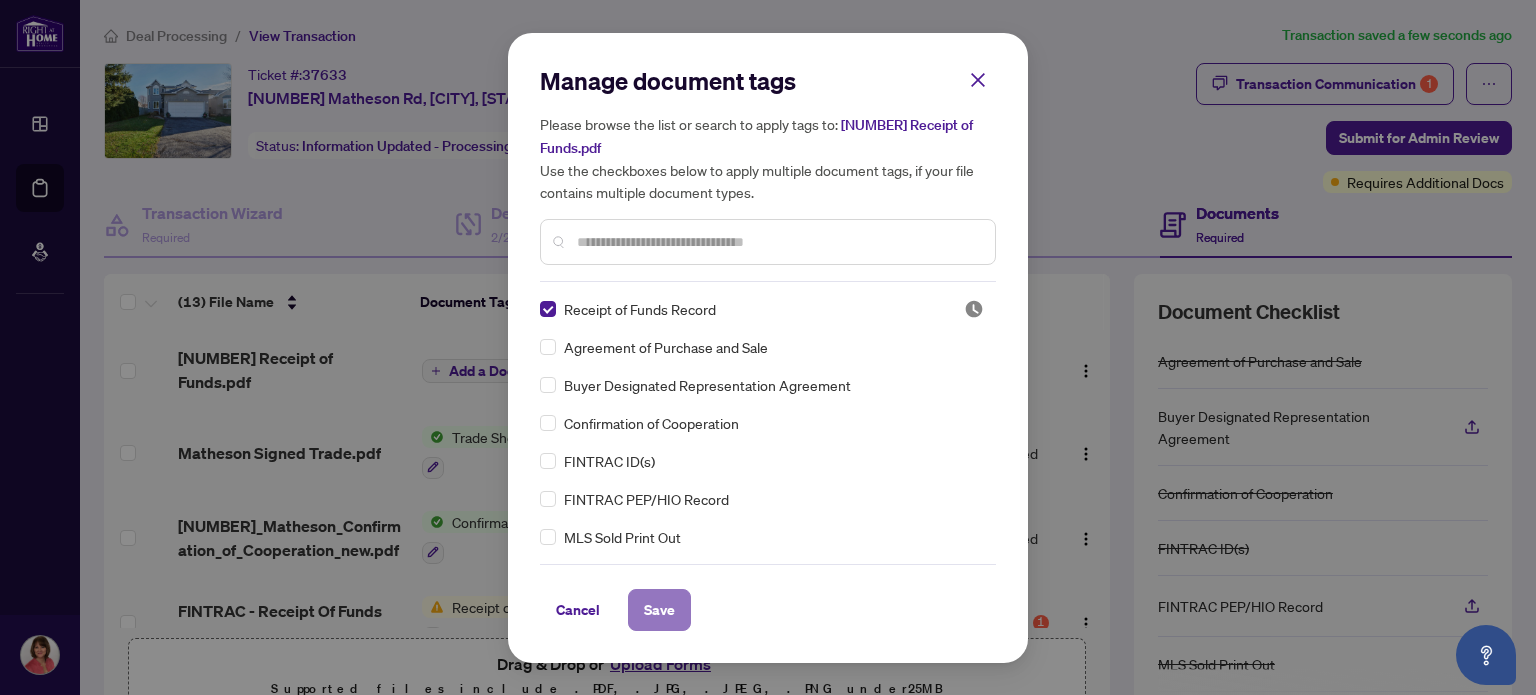 click on "Save" at bounding box center (659, 610) 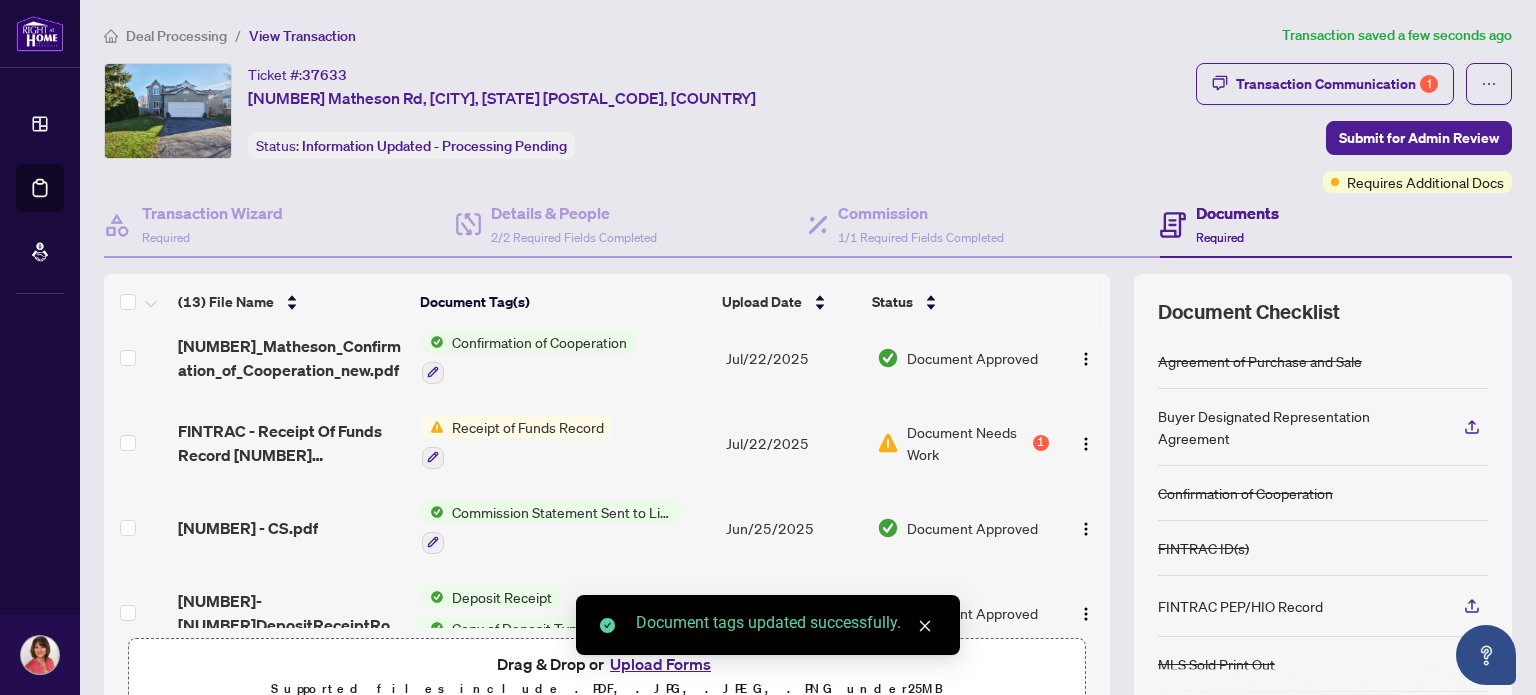scroll, scrollTop: 200, scrollLeft: 0, axis: vertical 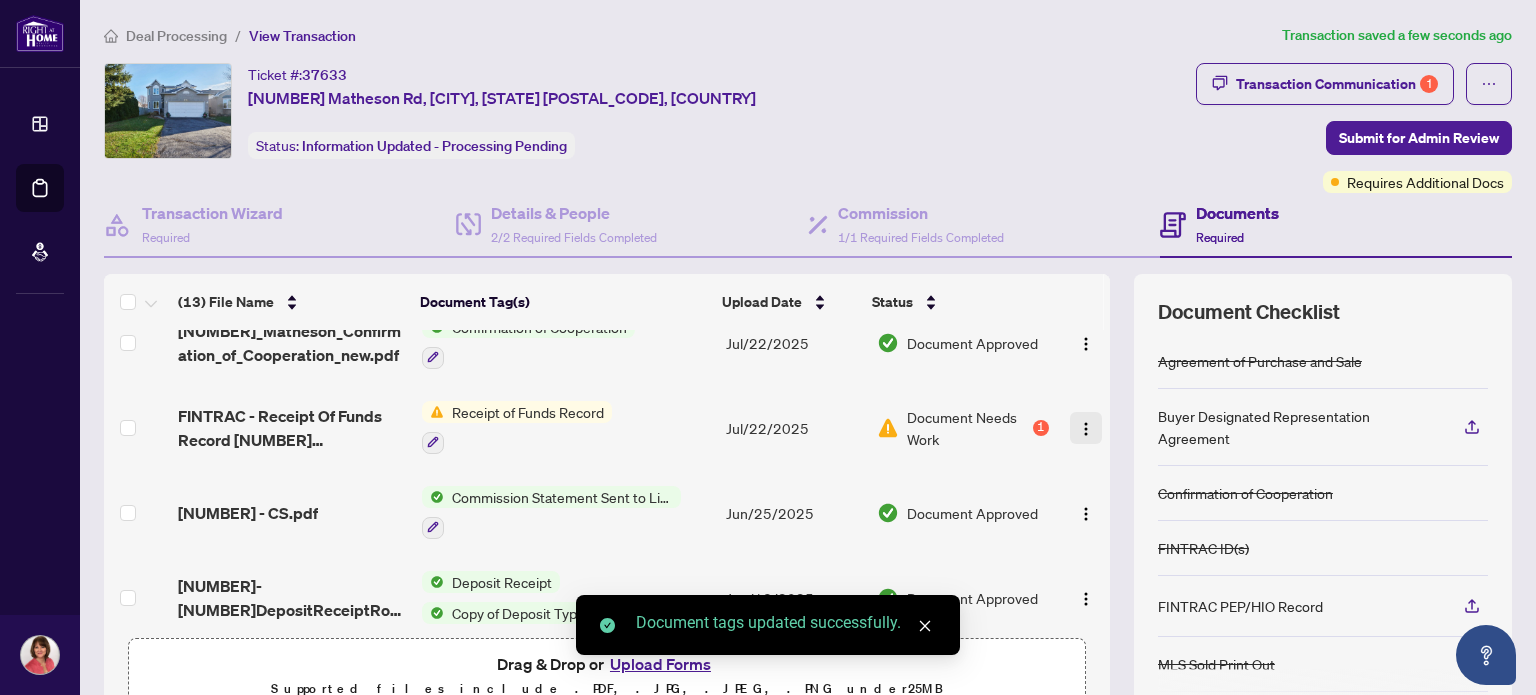 click at bounding box center [1086, 429] 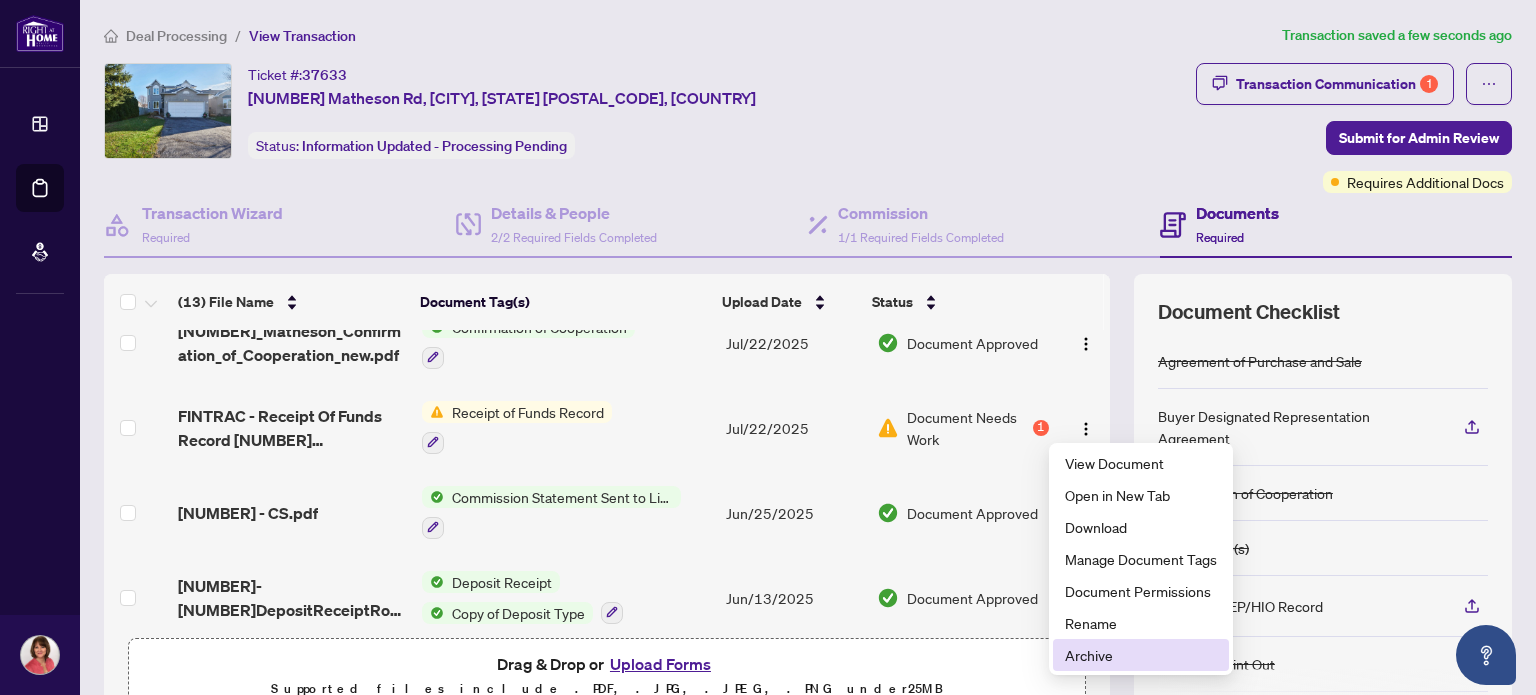 click on "Archive" at bounding box center (1141, 655) 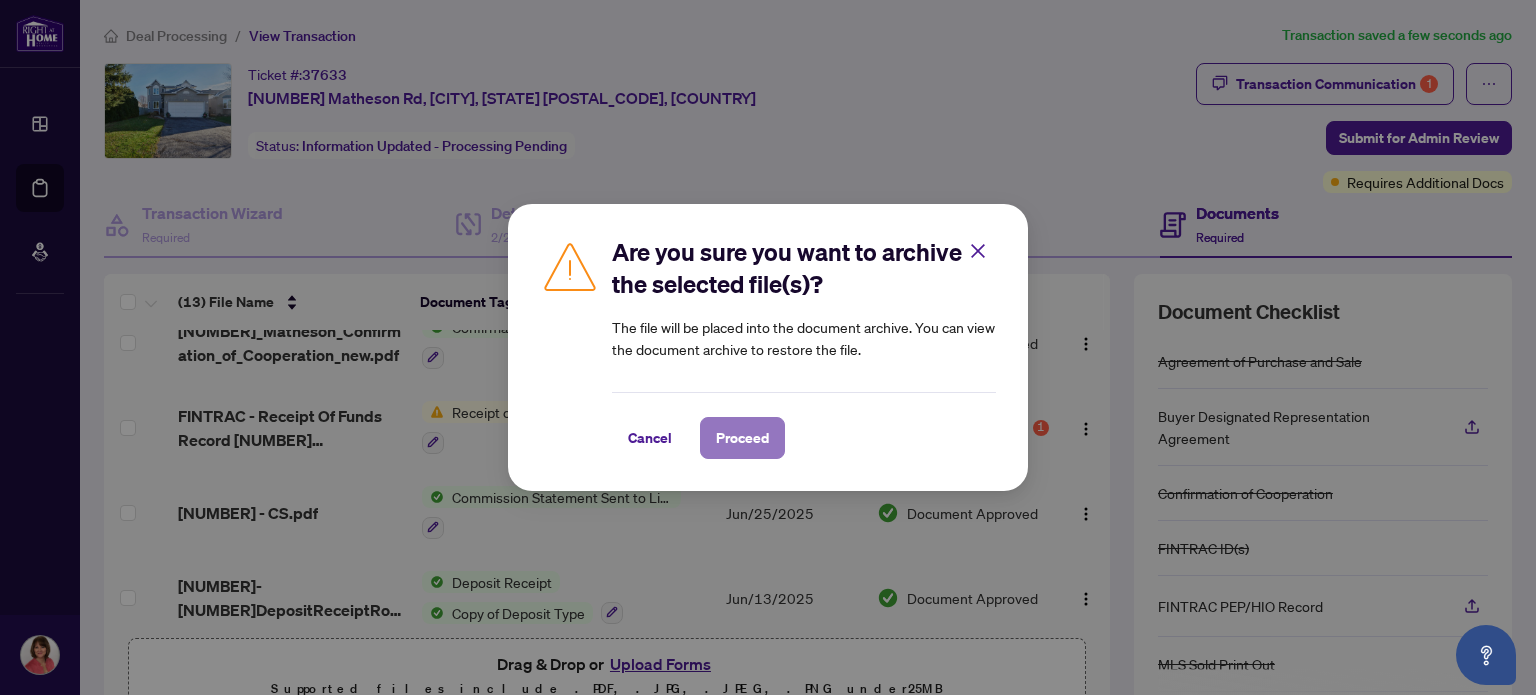 click on "Proceed" at bounding box center (742, 438) 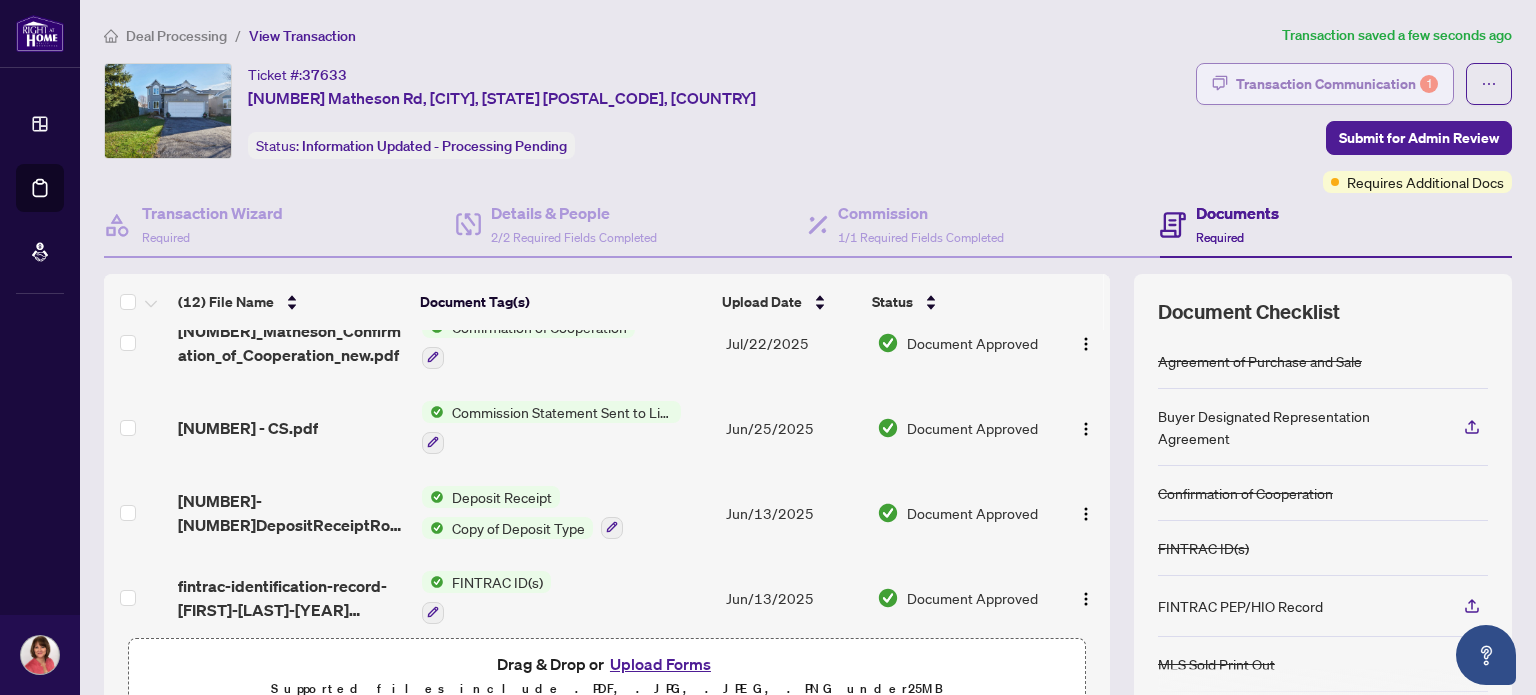 click on "Transaction Communication 1" at bounding box center [1337, 84] 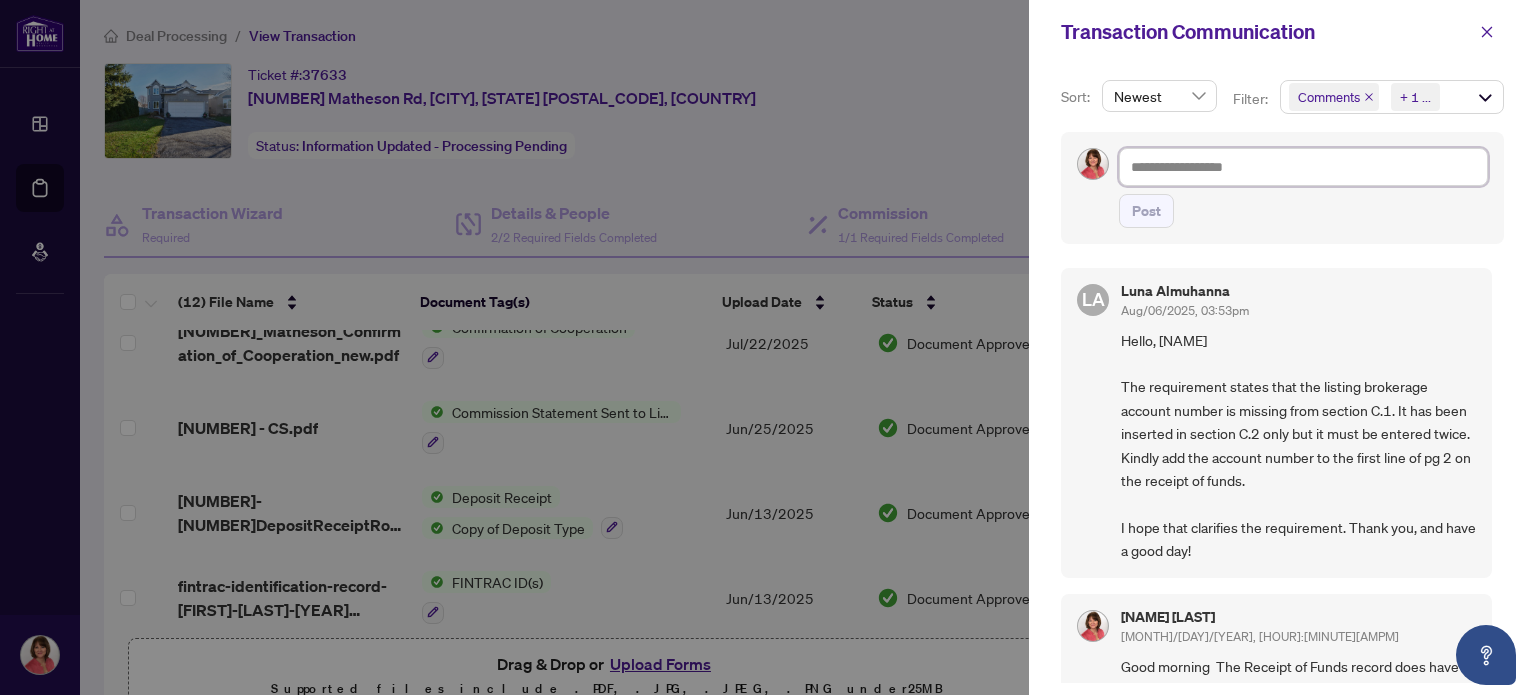 click at bounding box center [1303, 167] 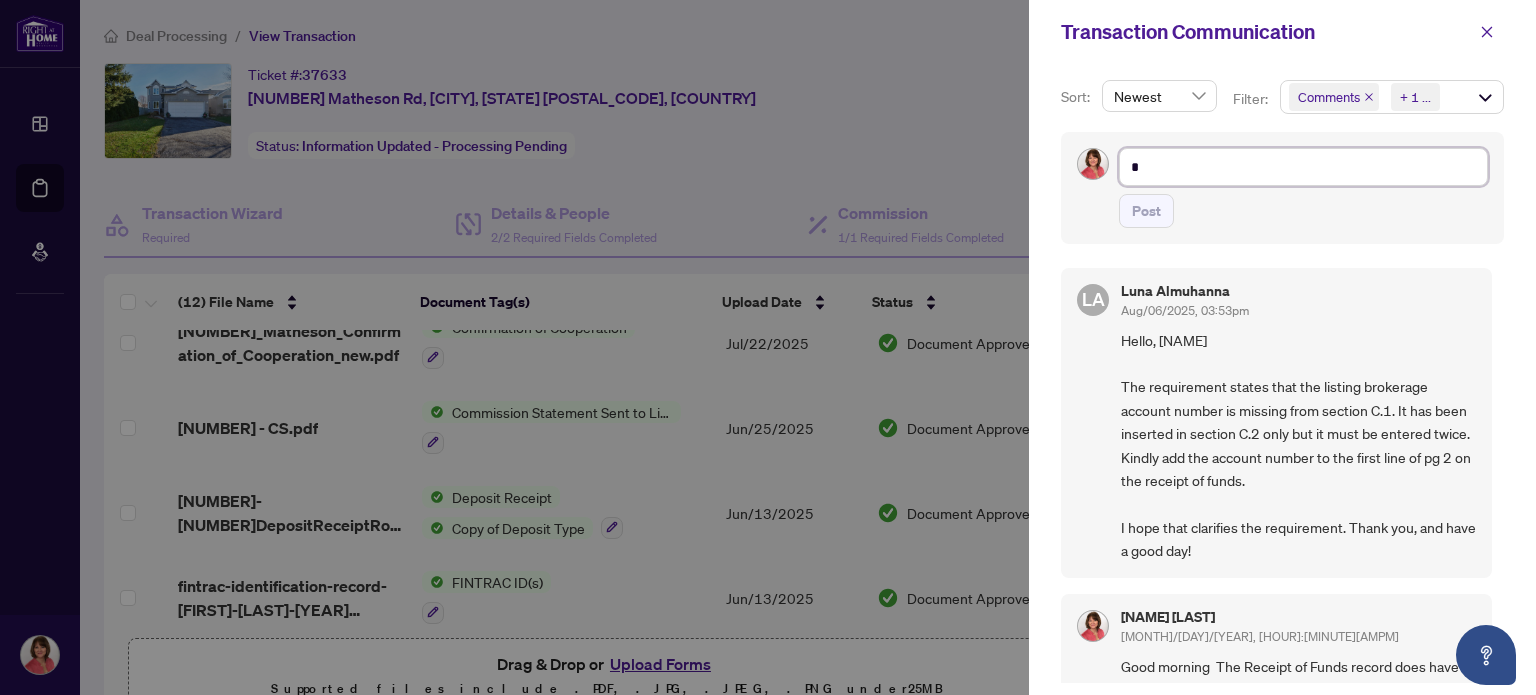 type on "*" 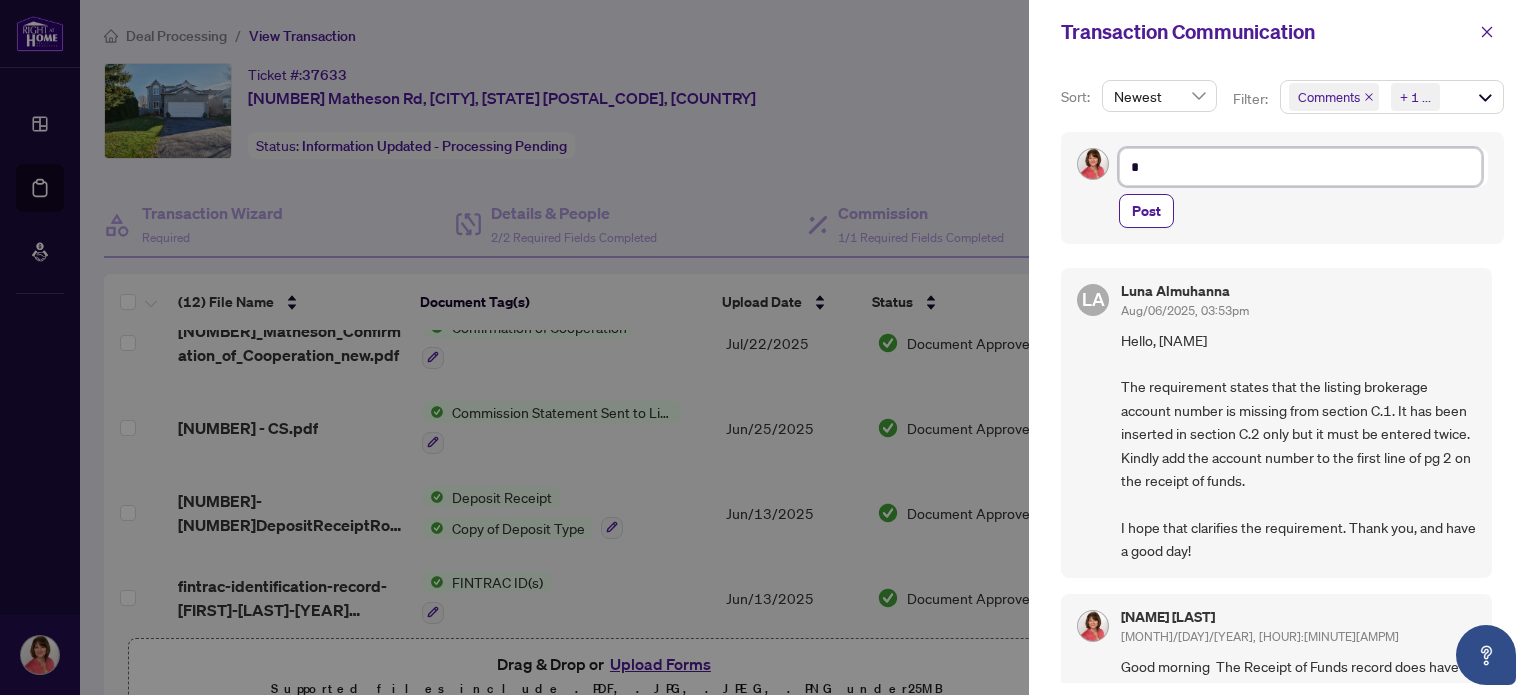 type on "**" 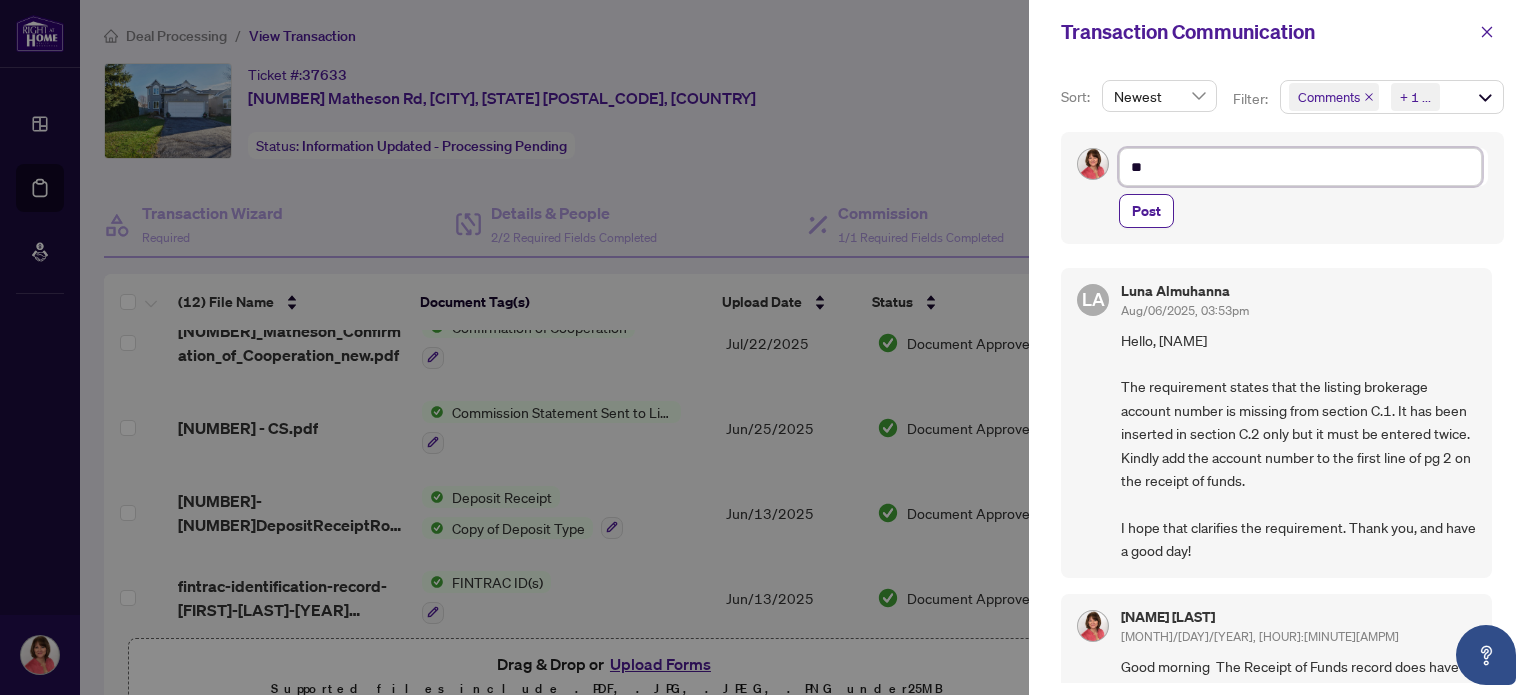 type on "***" 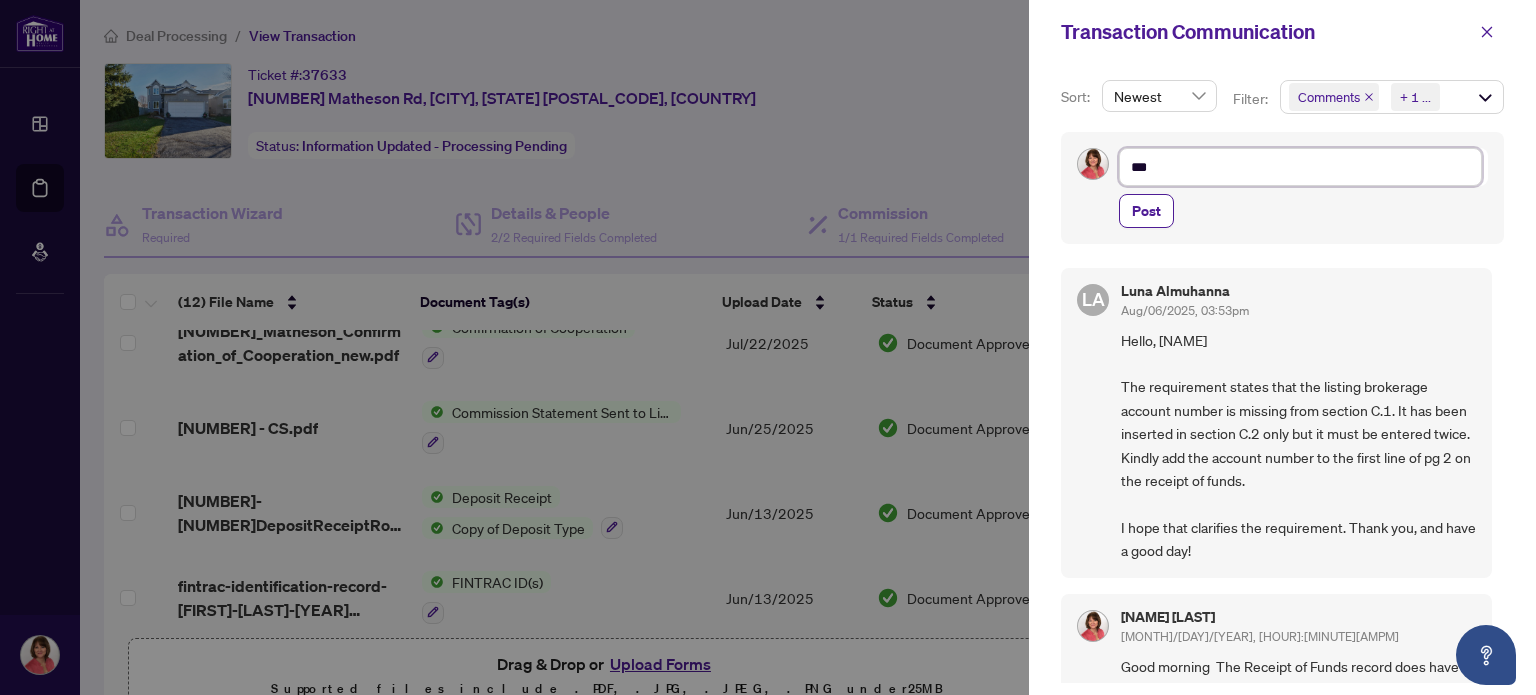 type on "****" 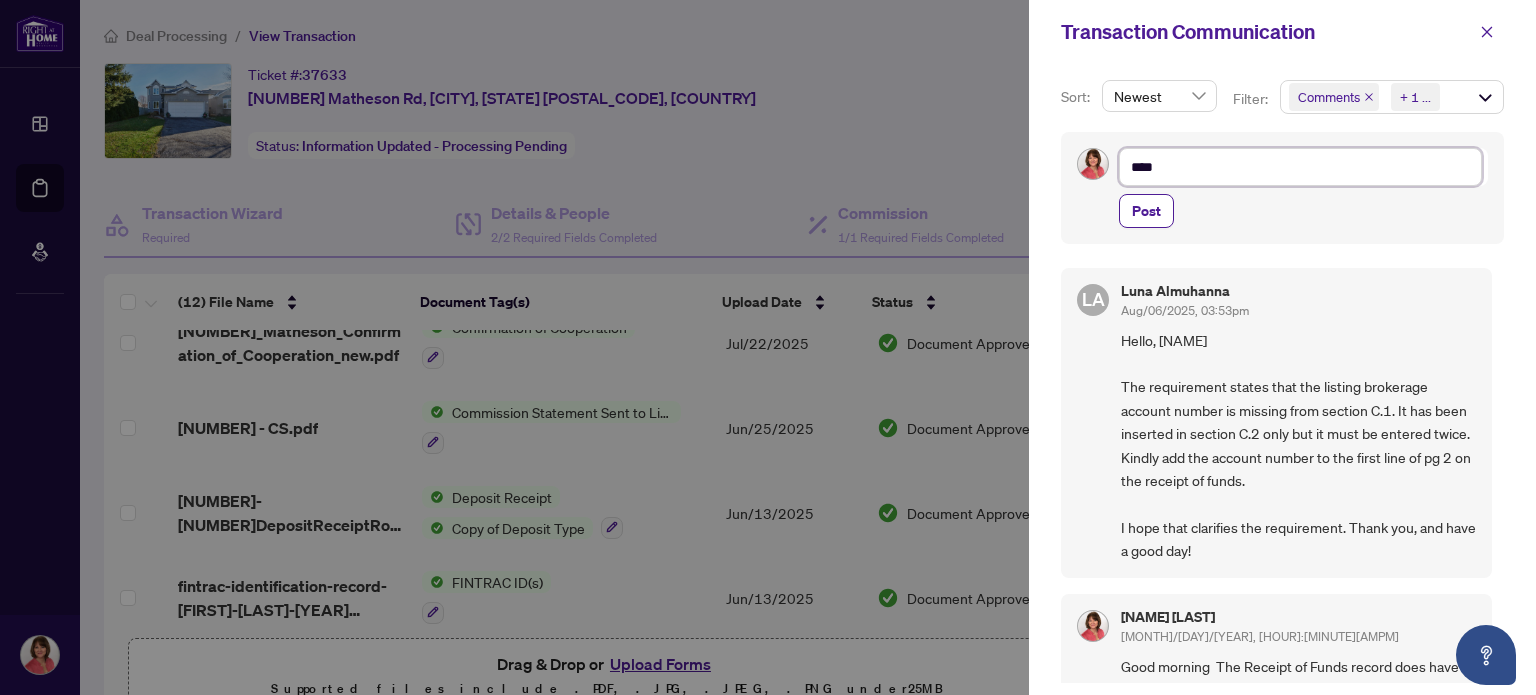 type on "*****" 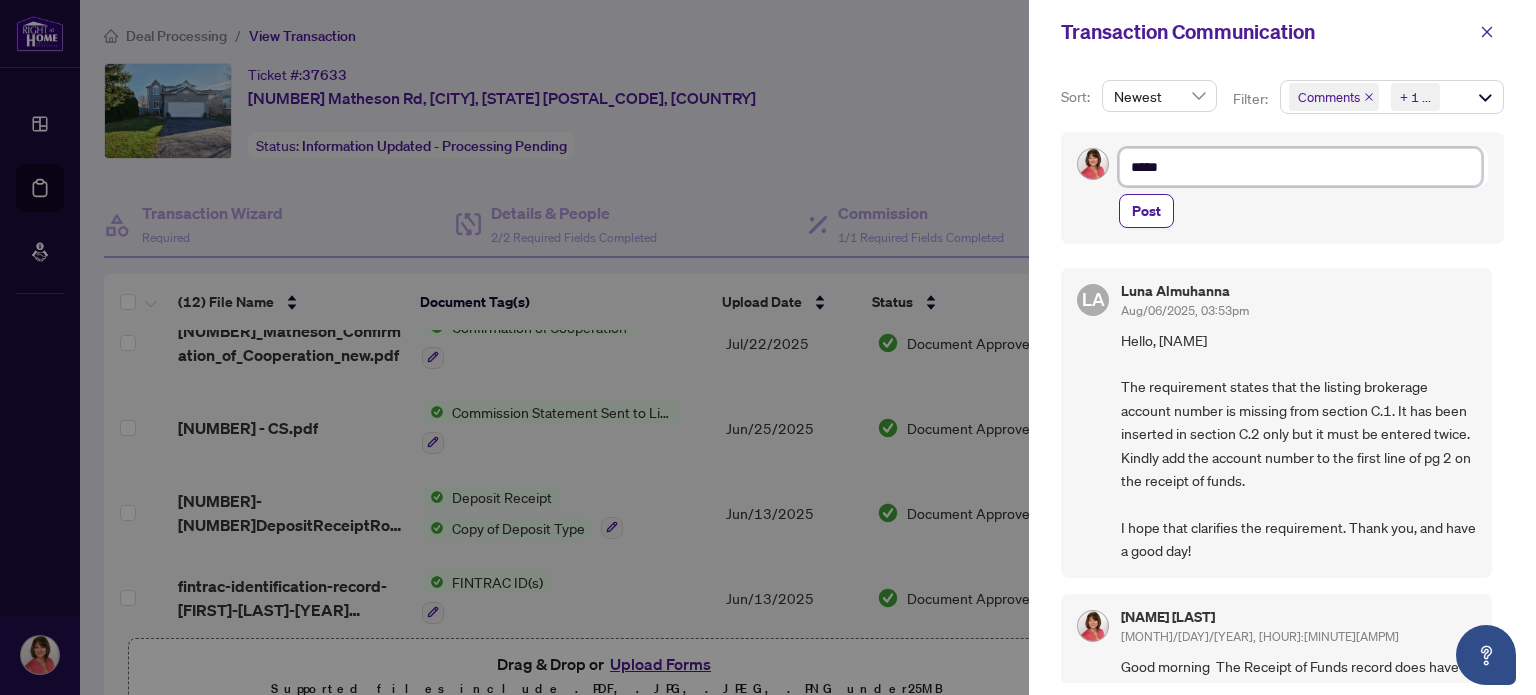 type on "******" 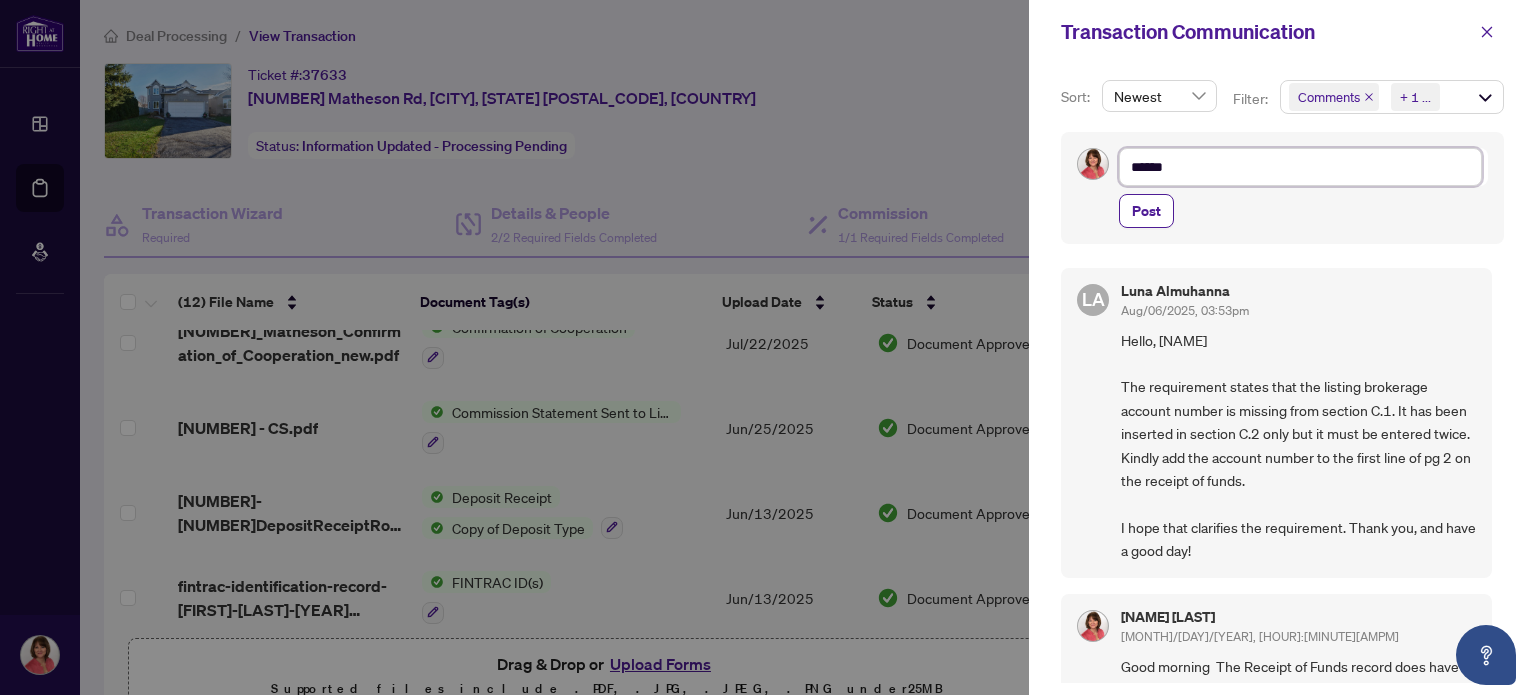 type on "******" 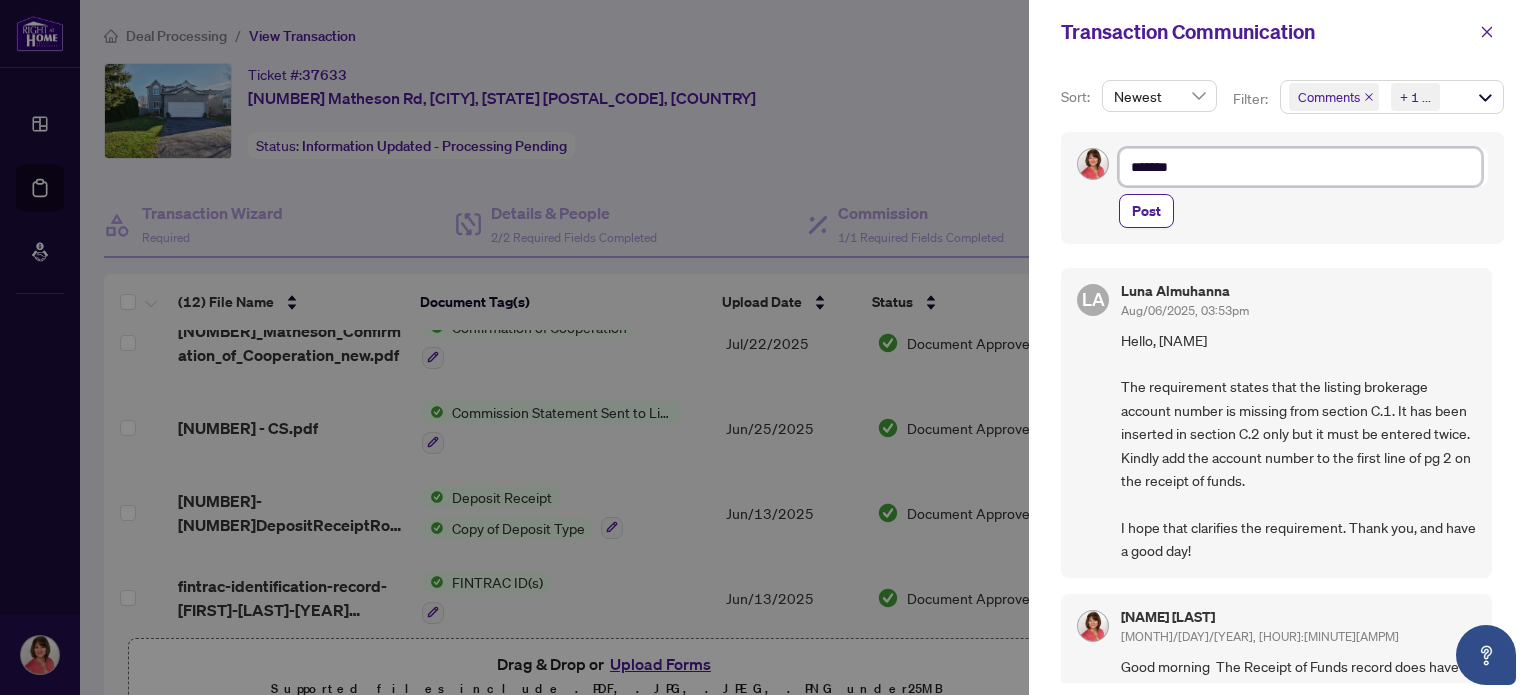 type on "*******" 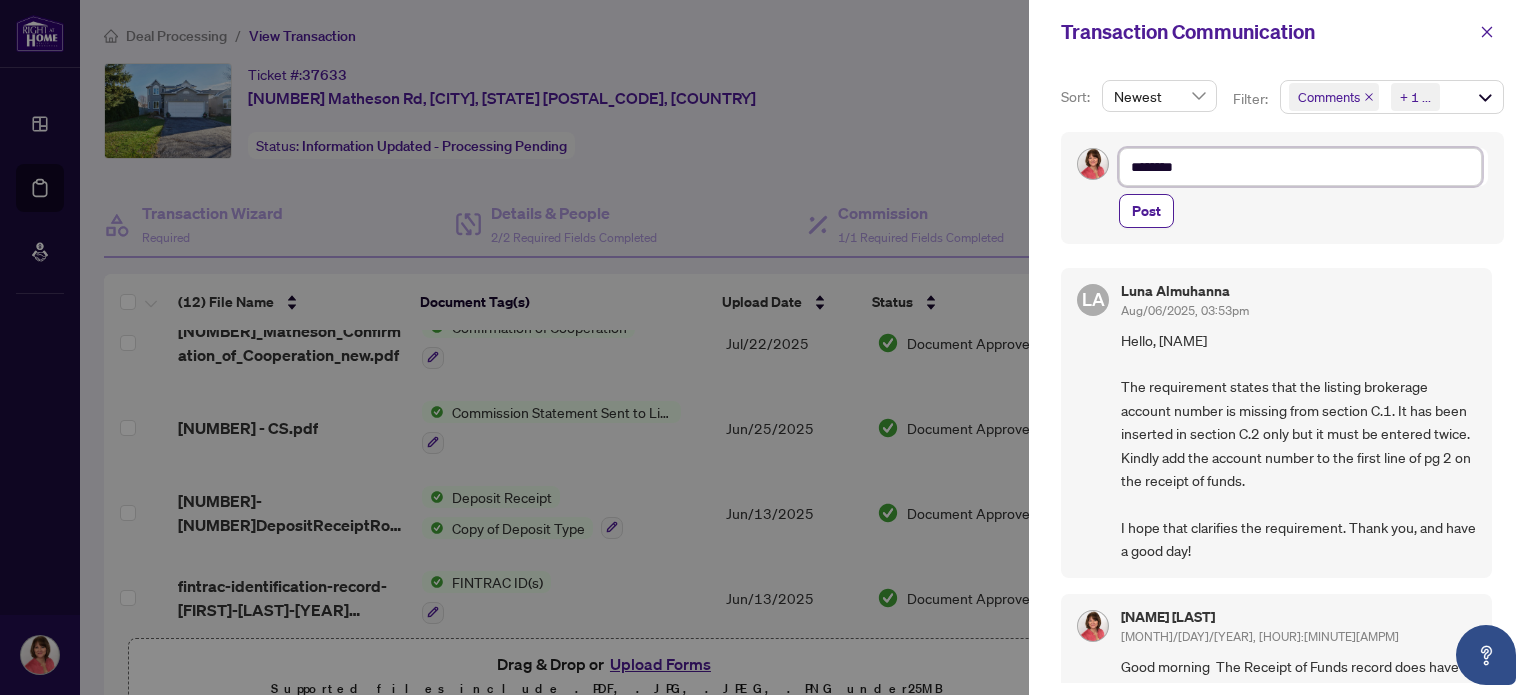 type on "********" 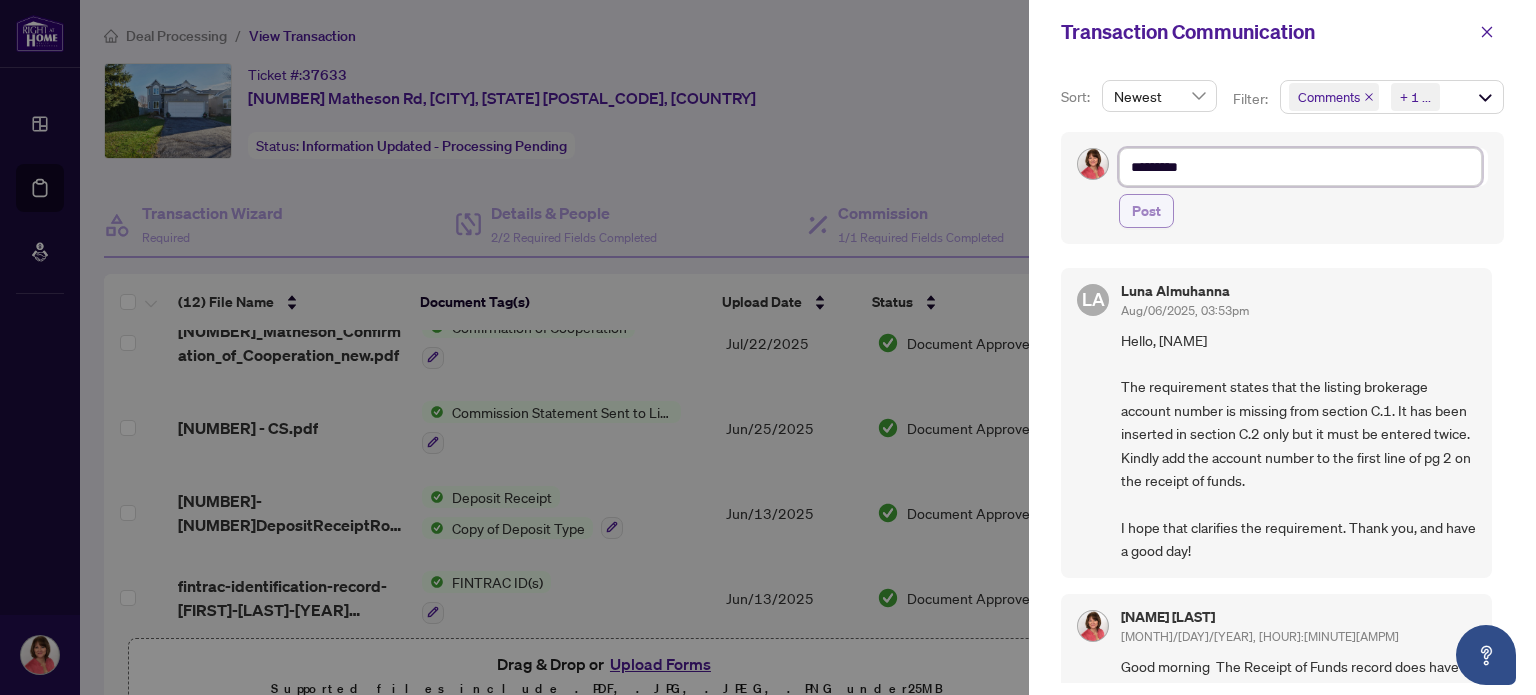type on "*********" 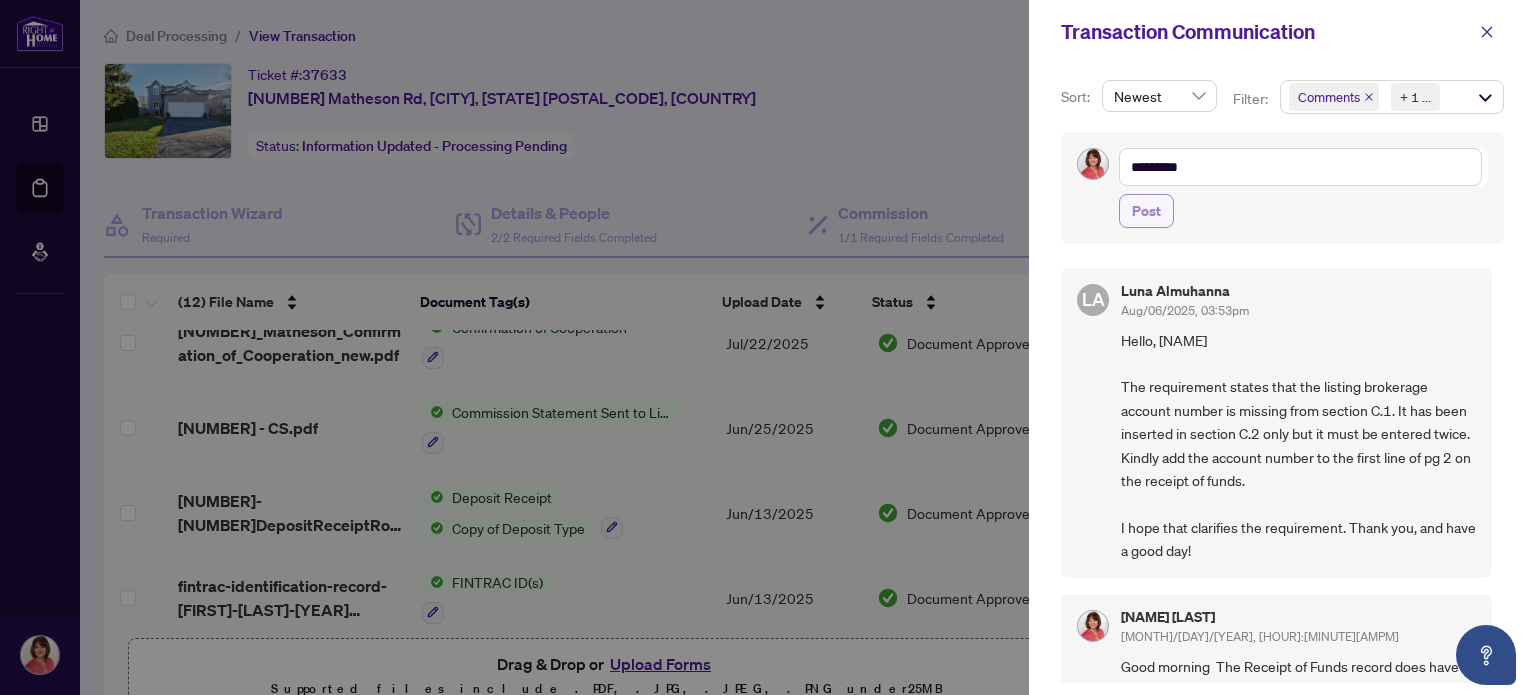 click on "Post" at bounding box center [1146, 211] 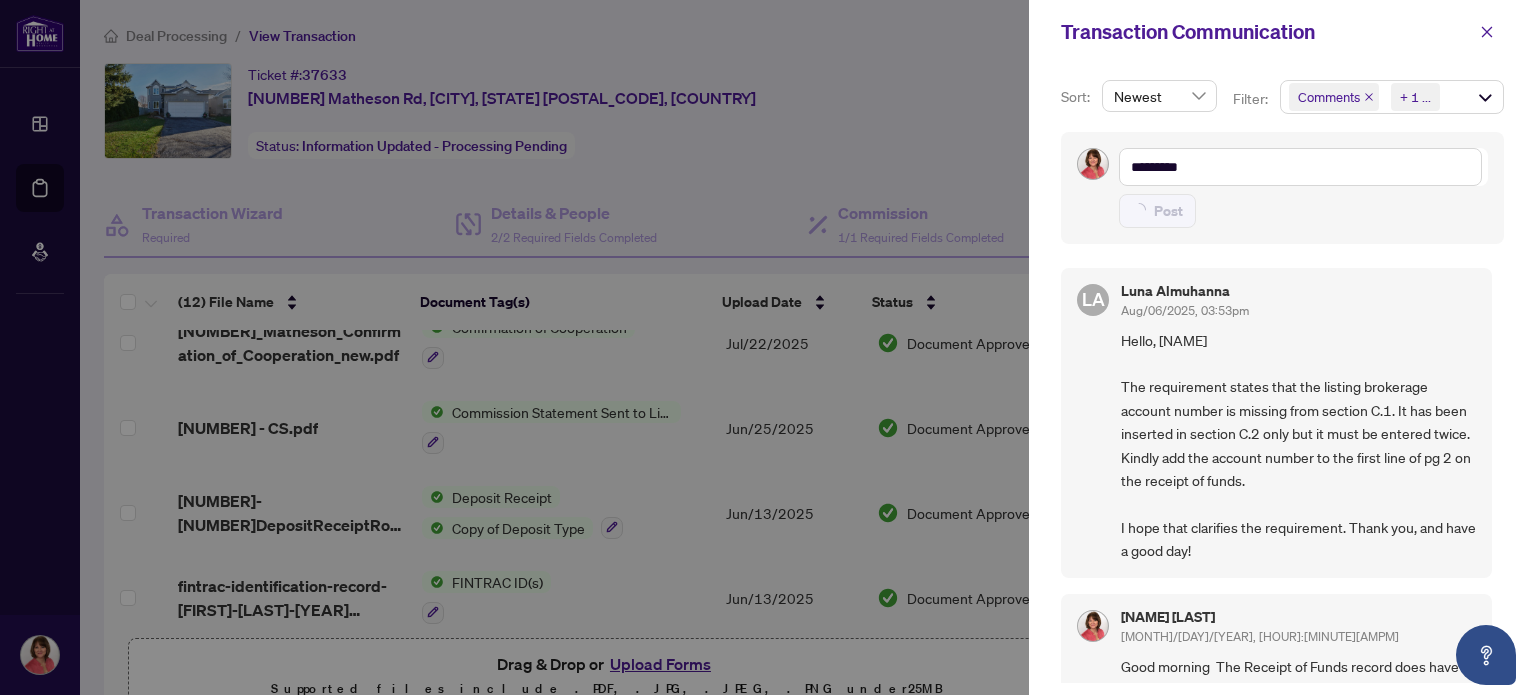 type 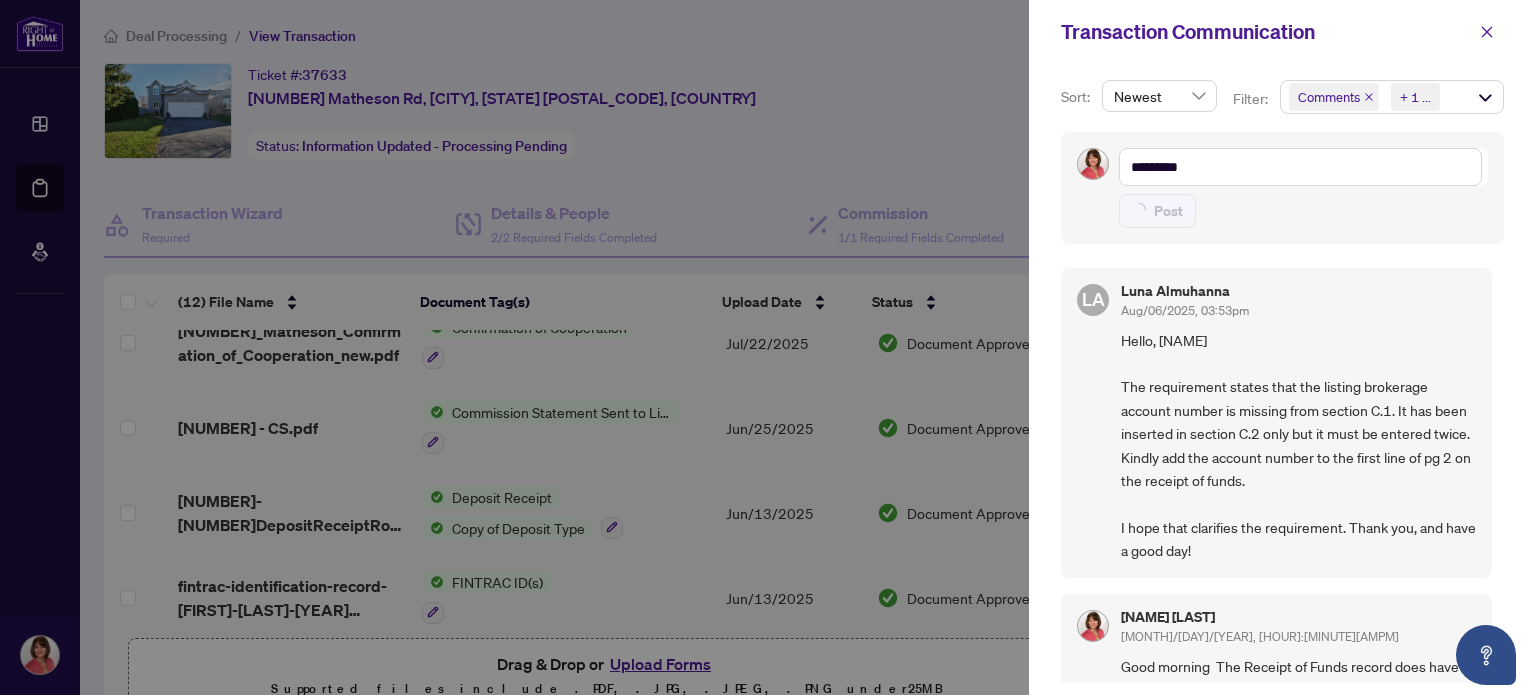 type on "**********" 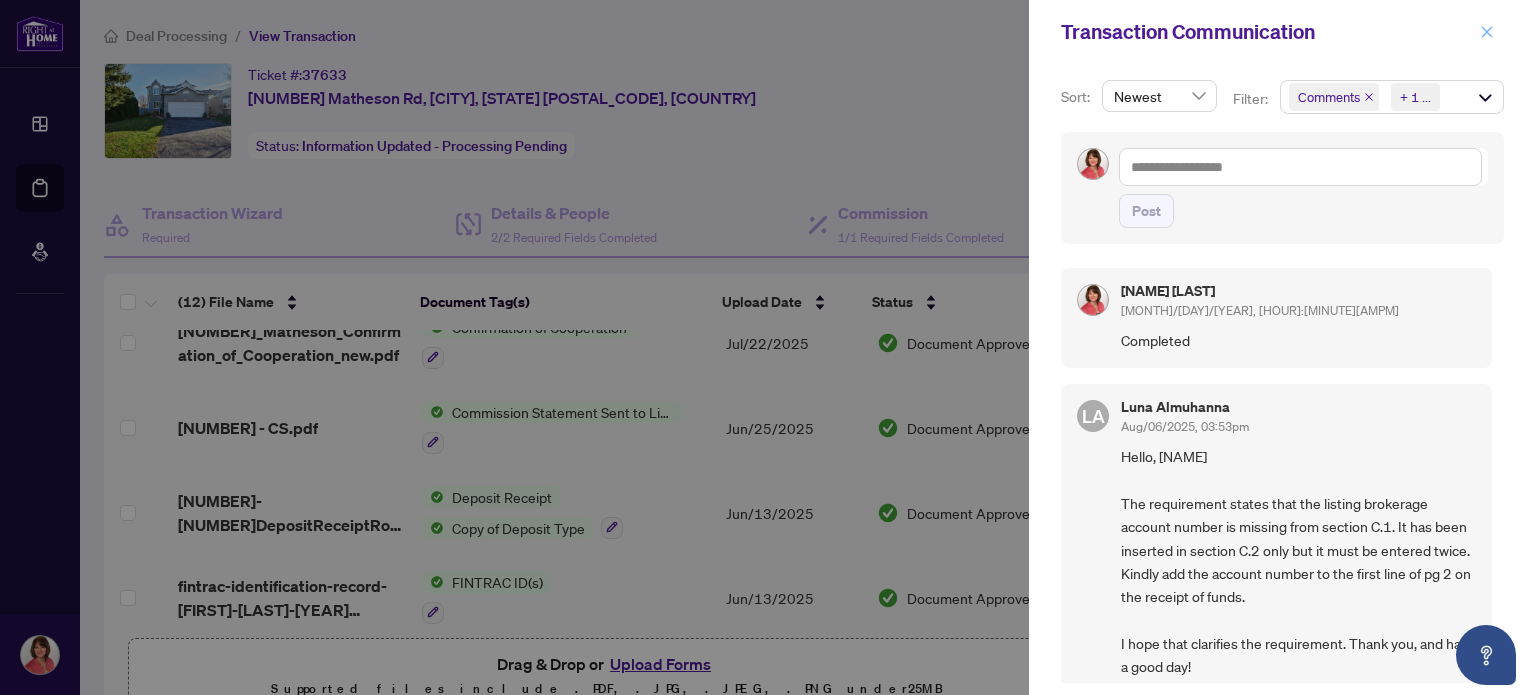 click at bounding box center [1487, 32] 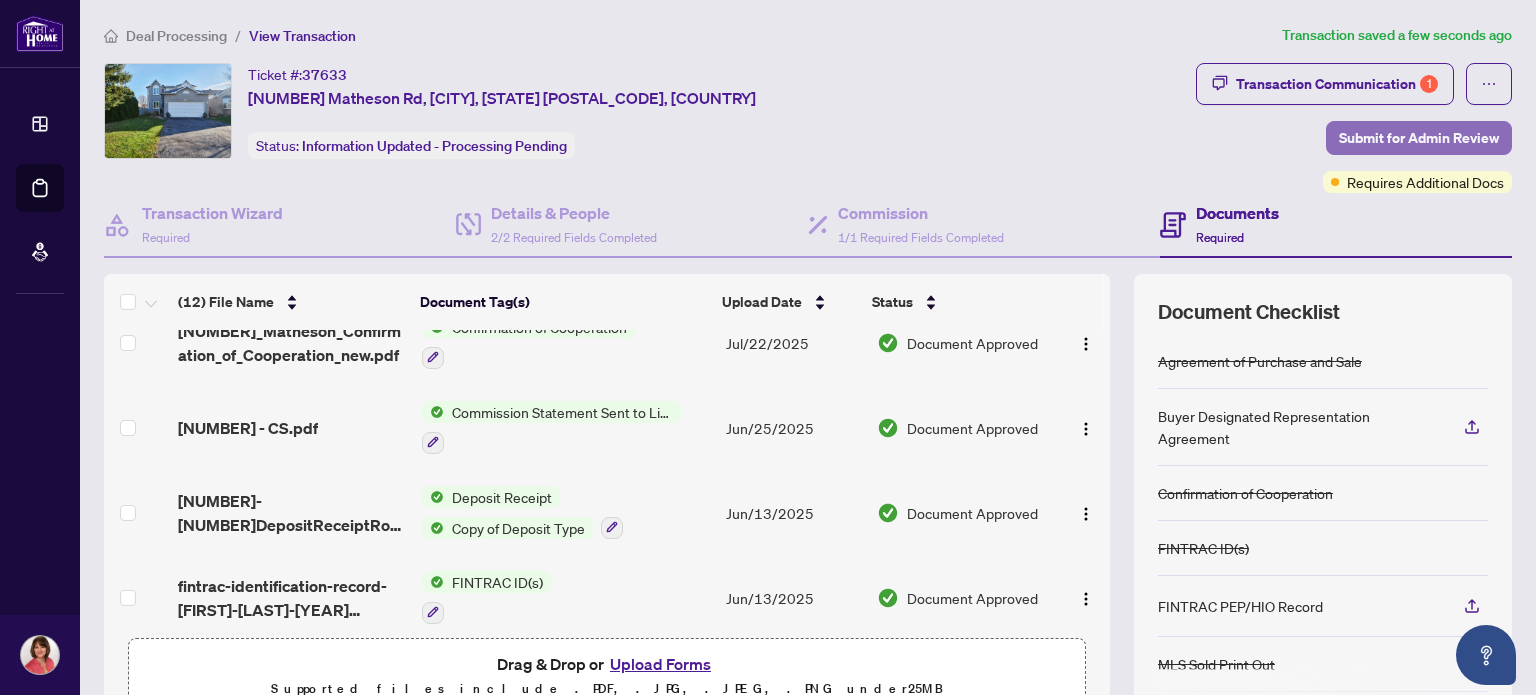 click on "Submit for Admin Review" at bounding box center (1419, 138) 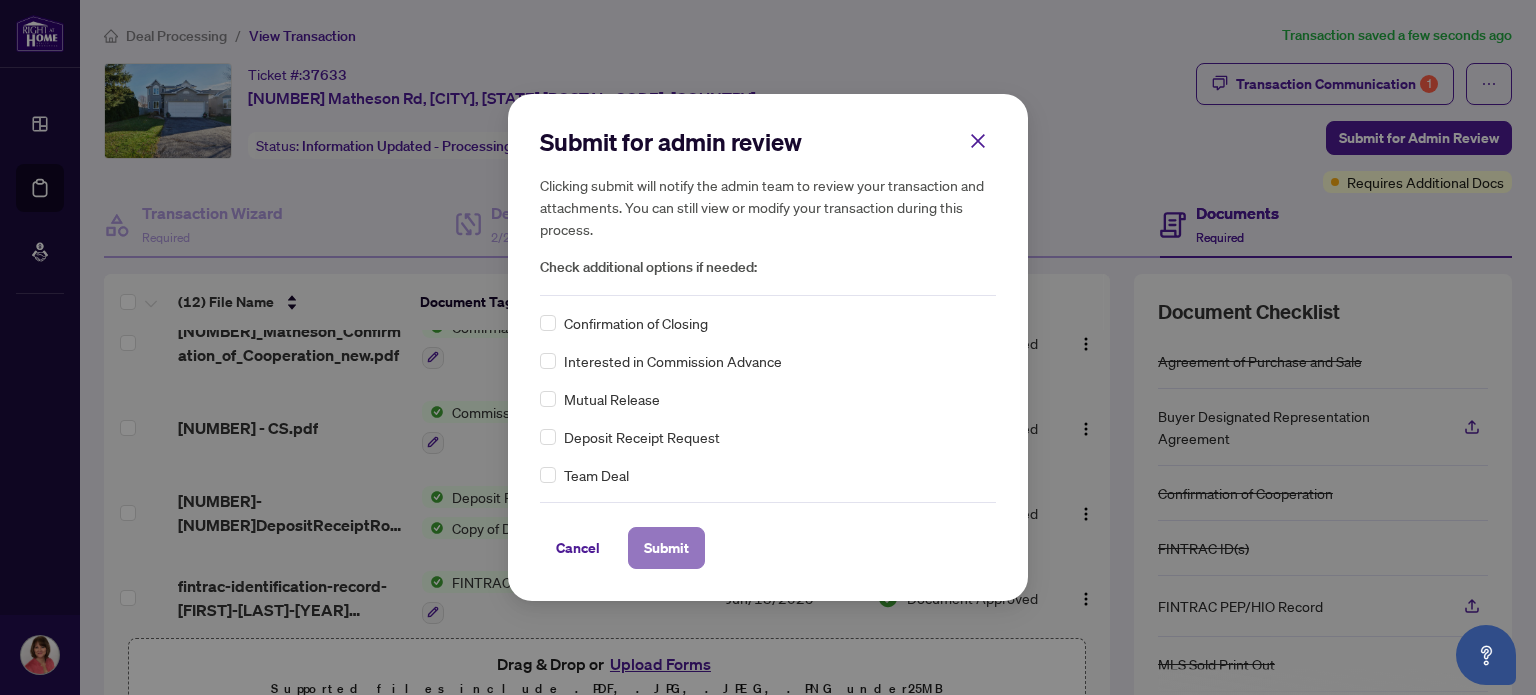 click on "Submit" at bounding box center (666, 548) 